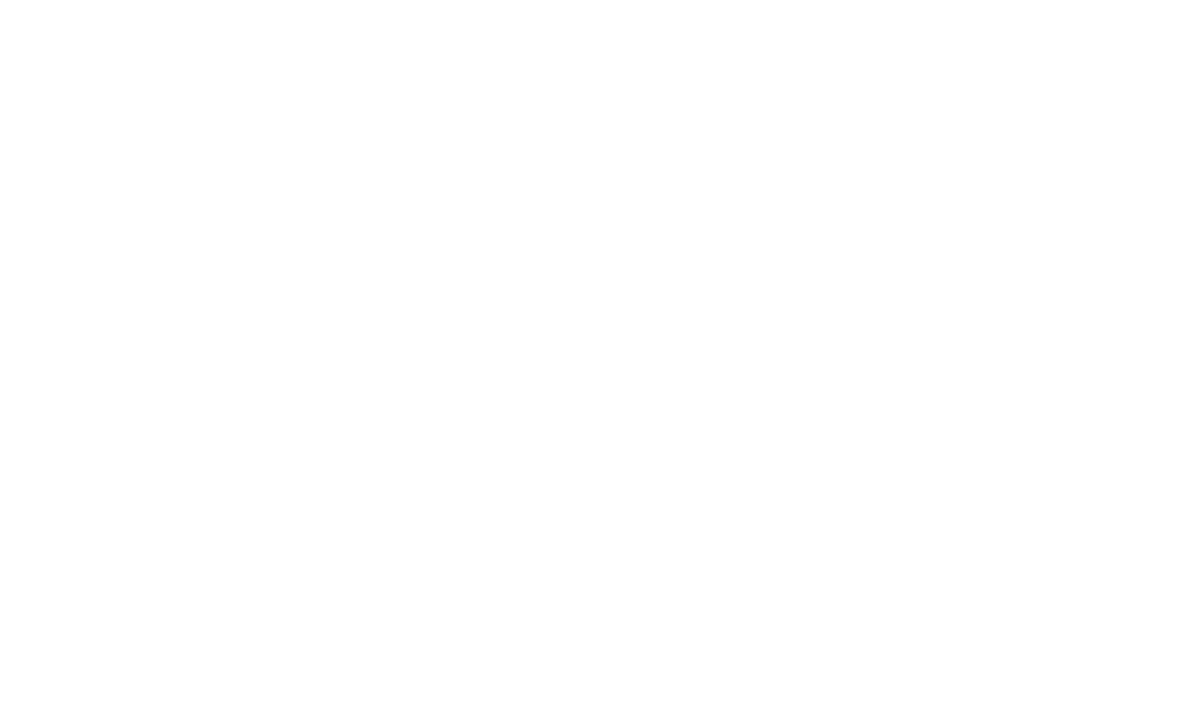 scroll, scrollTop: 0, scrollLeft: 0, axis: both 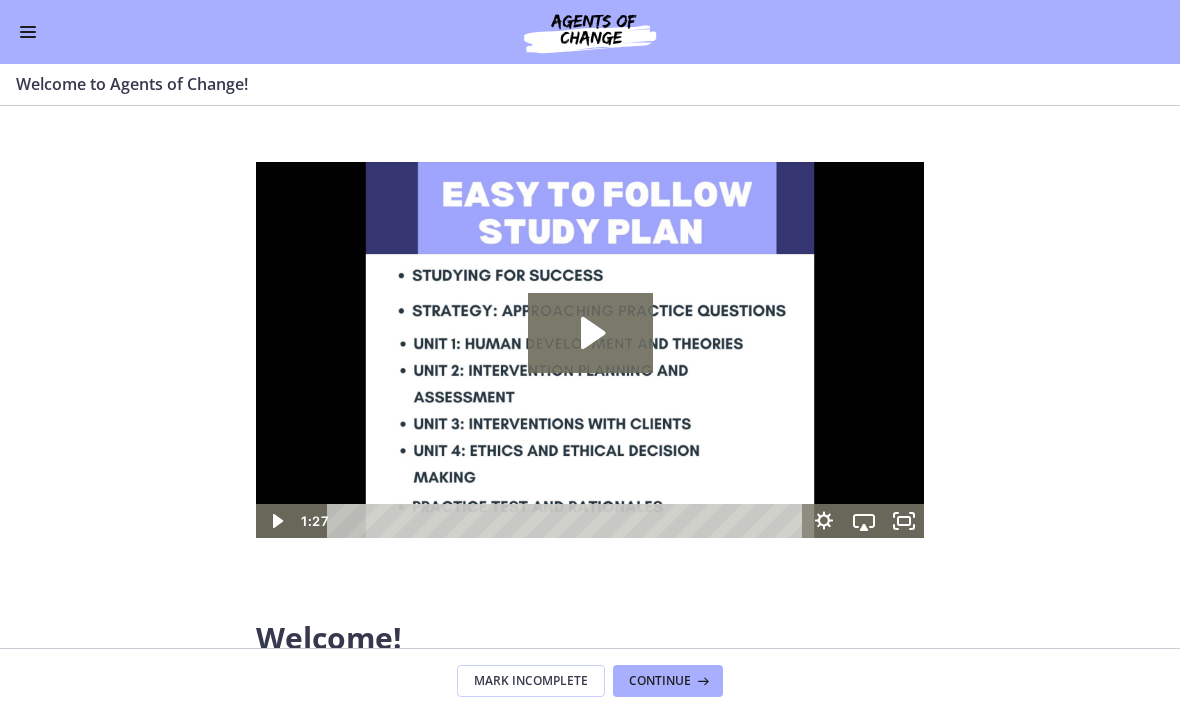 click on "Welcome!
We are grateful that you have placed your trust in Agents of Change to assist you in preparing for the ASWB Social Work Exam. This process may be nerve-wracking and overwhelming at times, but it also has the potential to be thrilling and inspiring.
We want to congratulate you on starting a new chapter of your life by applauding your decision to take the steps toward sitting for your licensing exam.
We have been putting in a lot of effort to develop study information that is pertinent, of good quality, and will assist you in making connections to strengthen your knowledge base. These materials will help your prepare to PASS the test. The exam will not be easy, but with organized, consistent, and efficient studying, you are setting yourself up for success!
As you work through this challenge, Agents of Change is here to provide you with the encouragement and support you need to conquer this challenge. Let's get you licensed!
How is the course set up?" 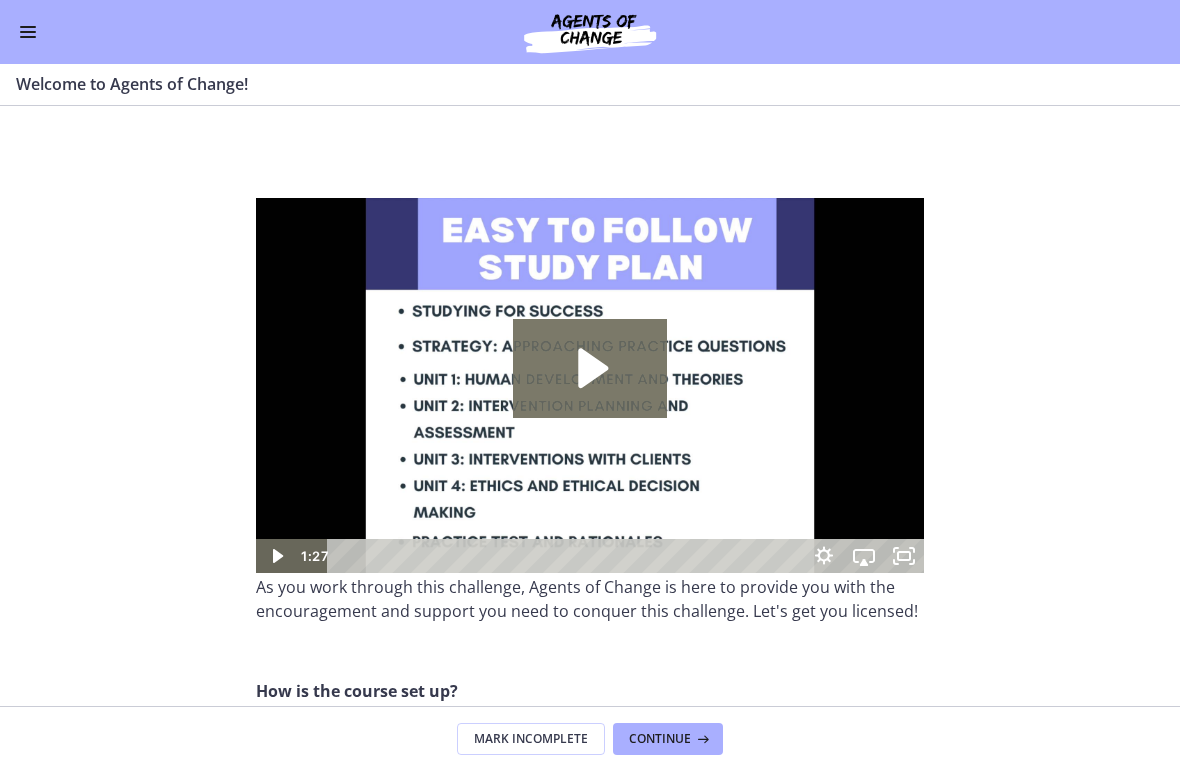 click 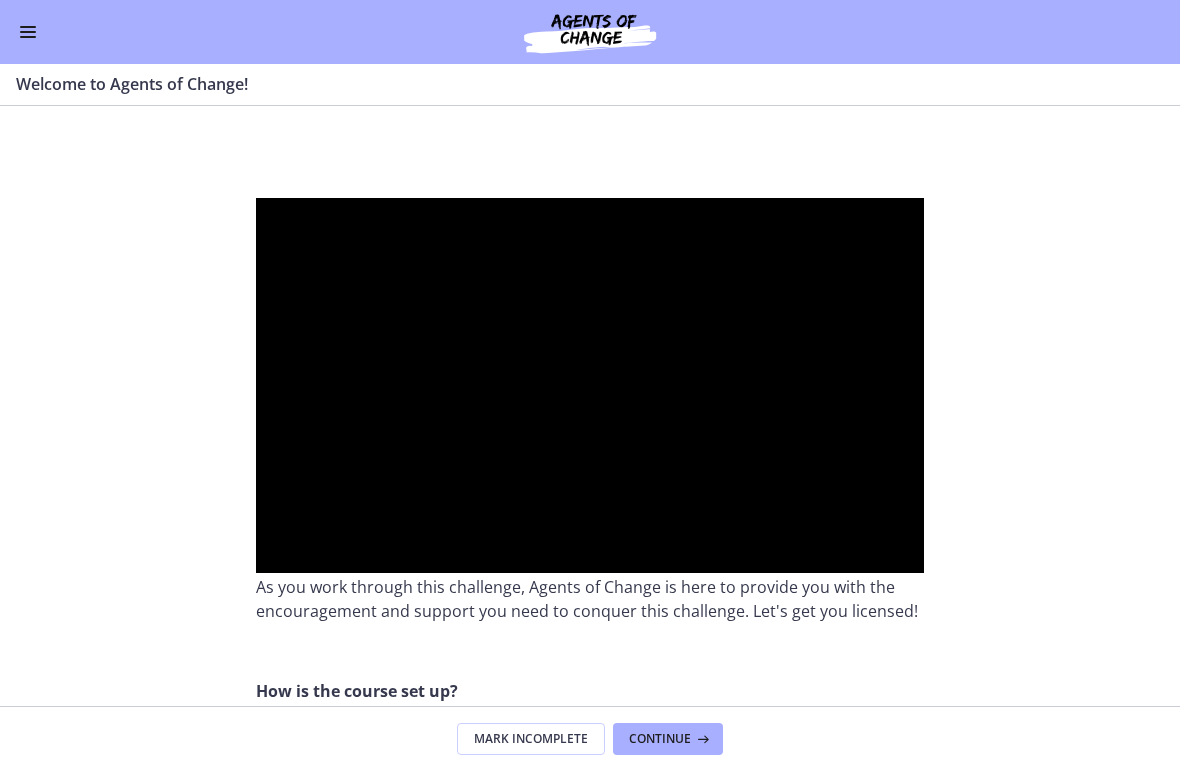 click at bounding box center (590, 386) 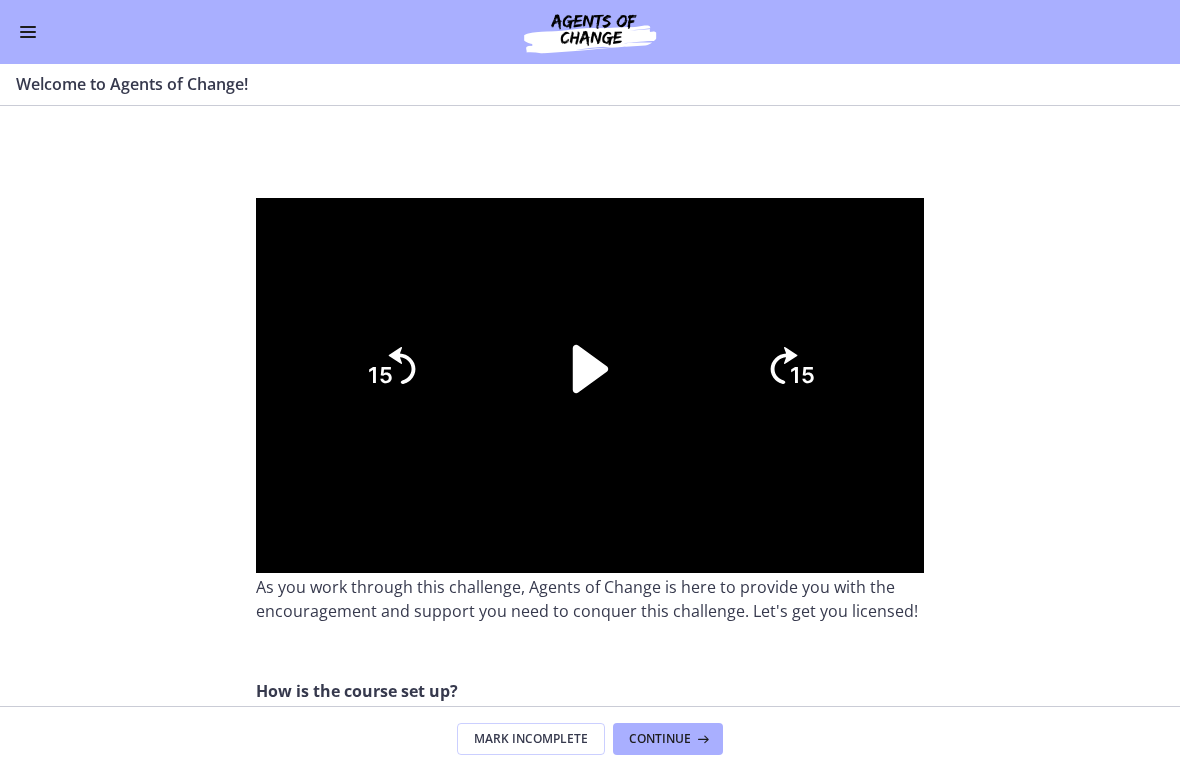 click at bounding box center [590, 386] 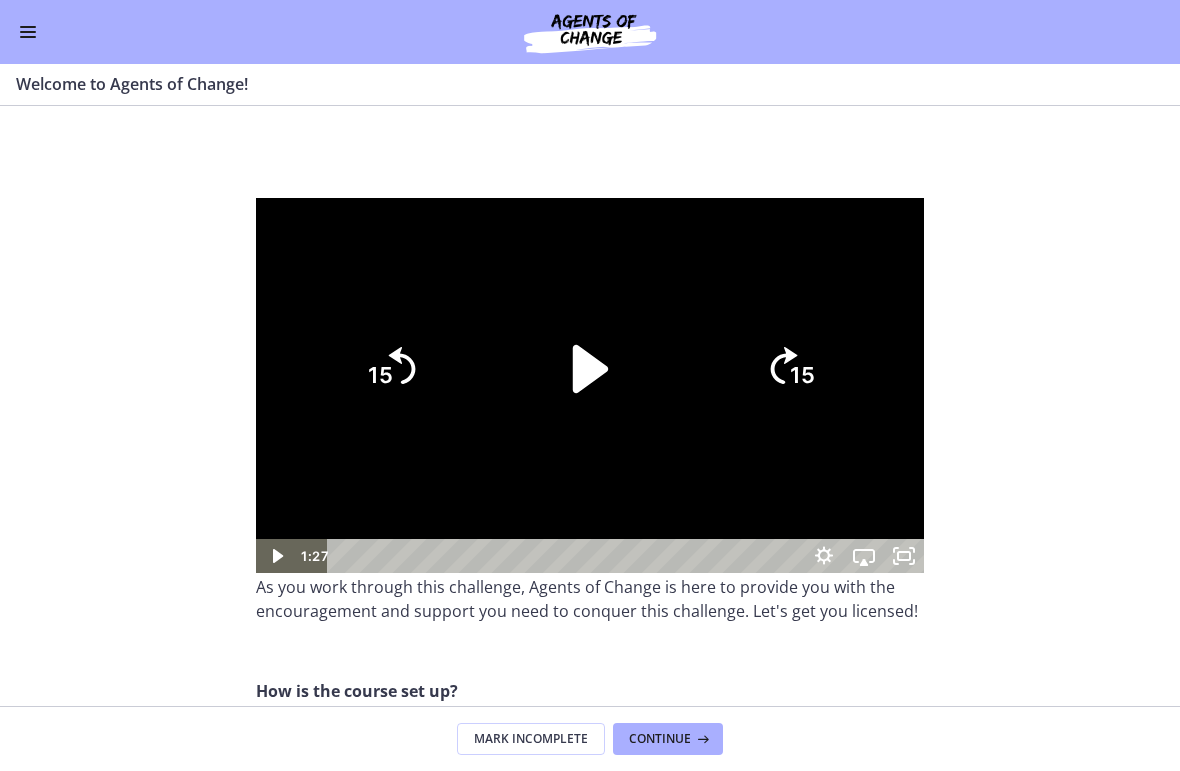 click 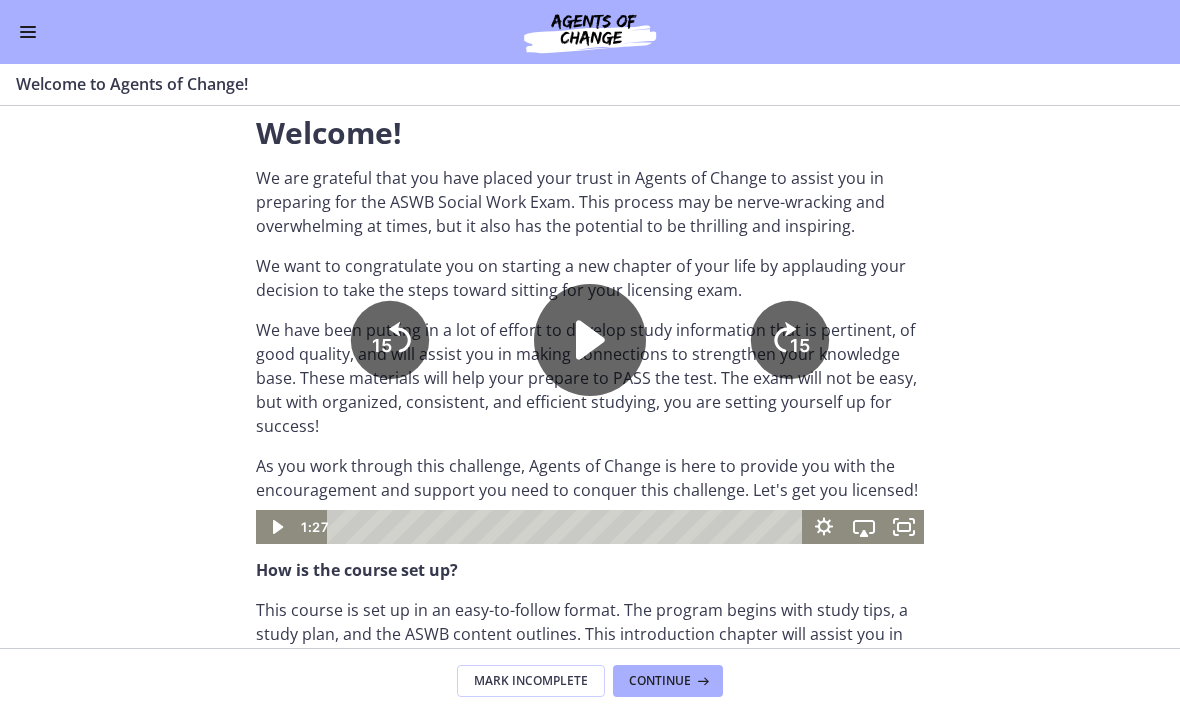 scroll, scrollTop: 126, scrollLeft: 0, axis: vertical 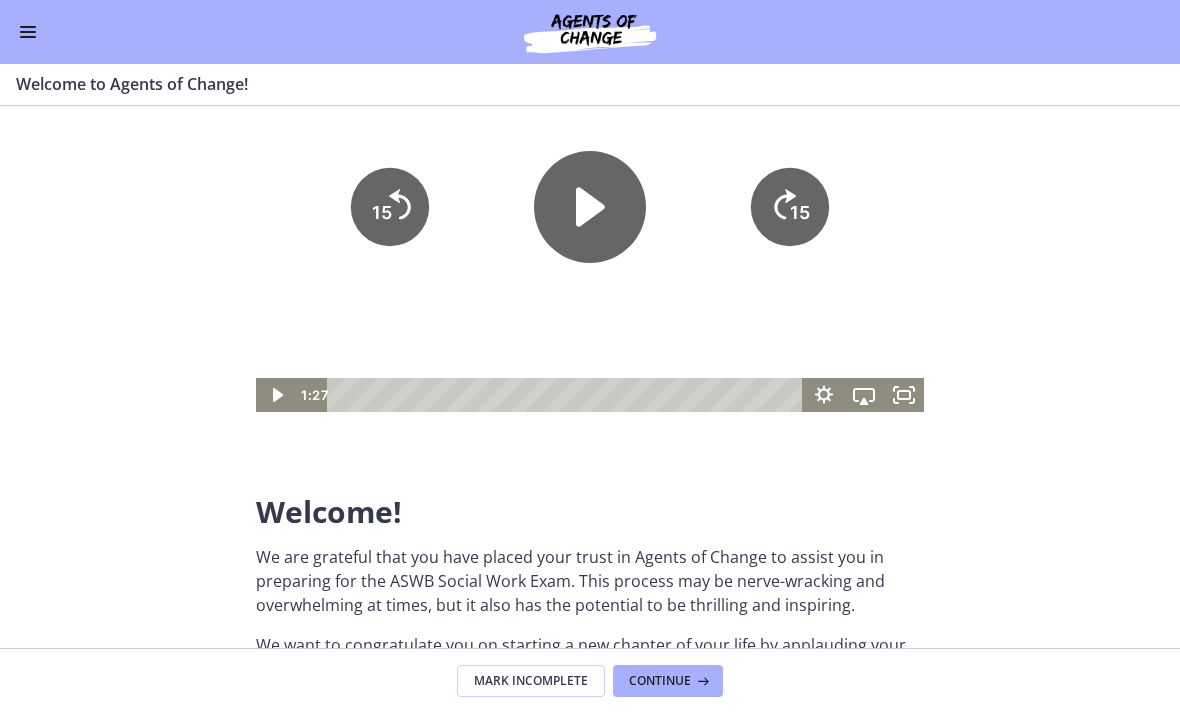 click on "We want to congratulate you on starting a new chapter of your life by applauding your decision to take the steps toward sitting for your licensing exam." at bounding box center [590, 657] 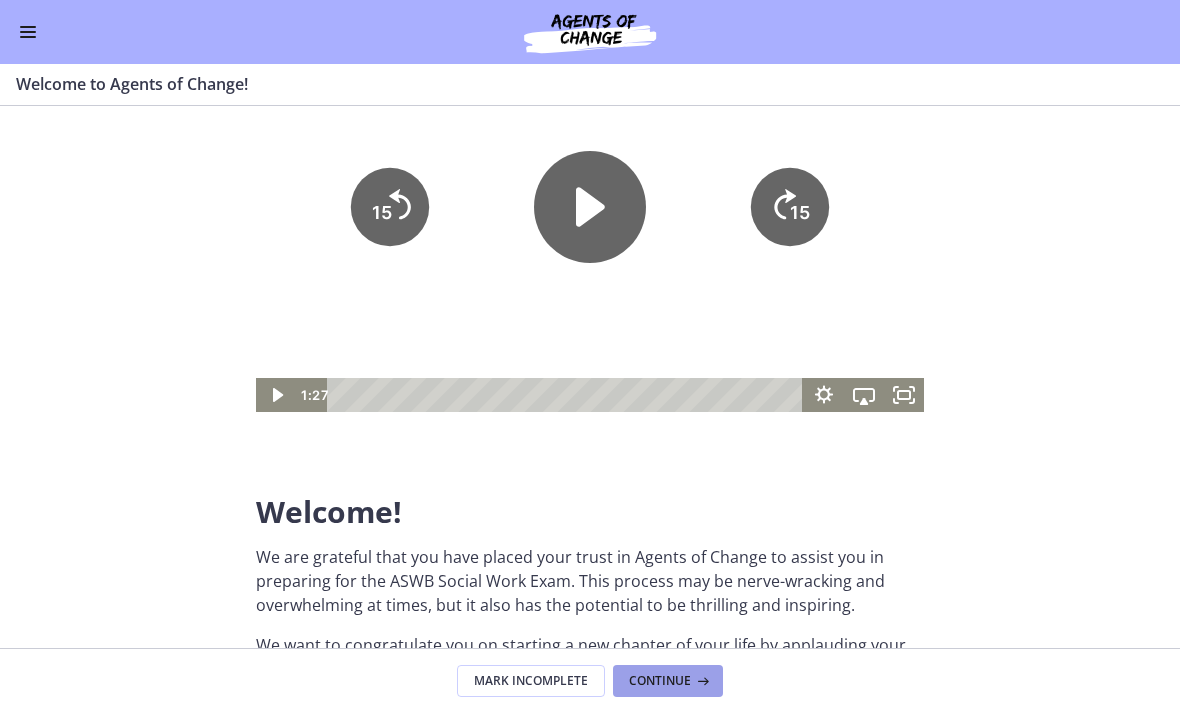 click on "Continue" at bounding box center [668, 681] 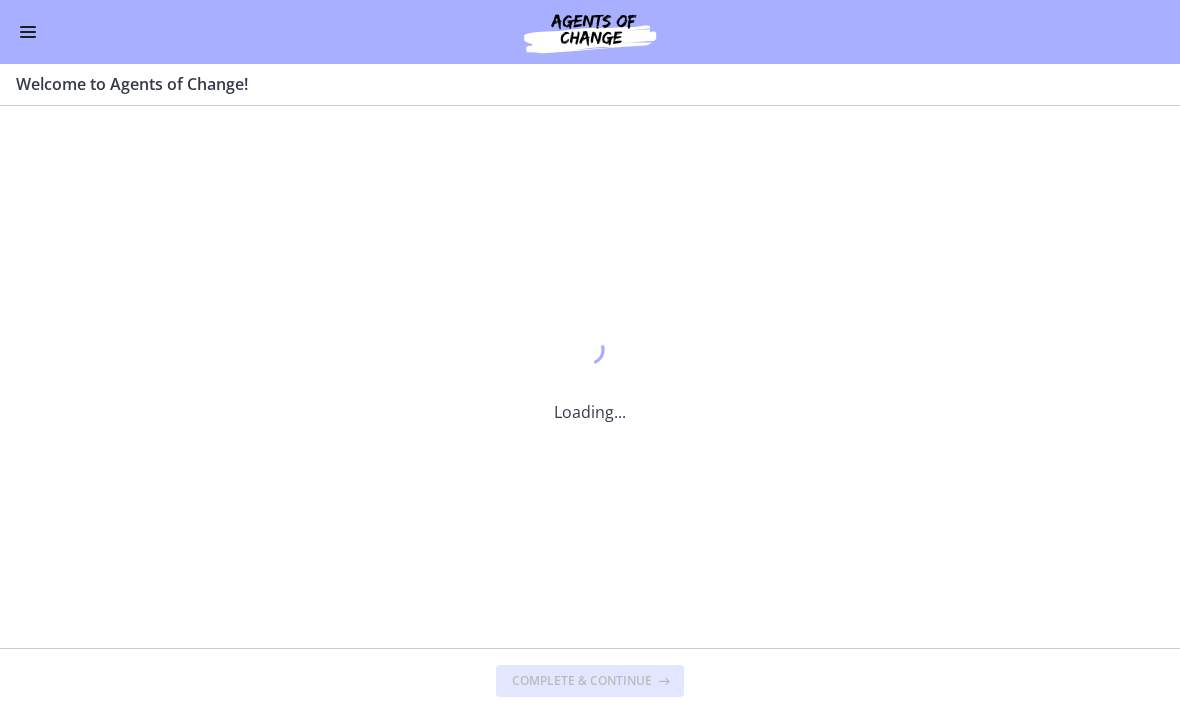 scroll, scrollTop: 0, scrollLeft: 0, axis: both 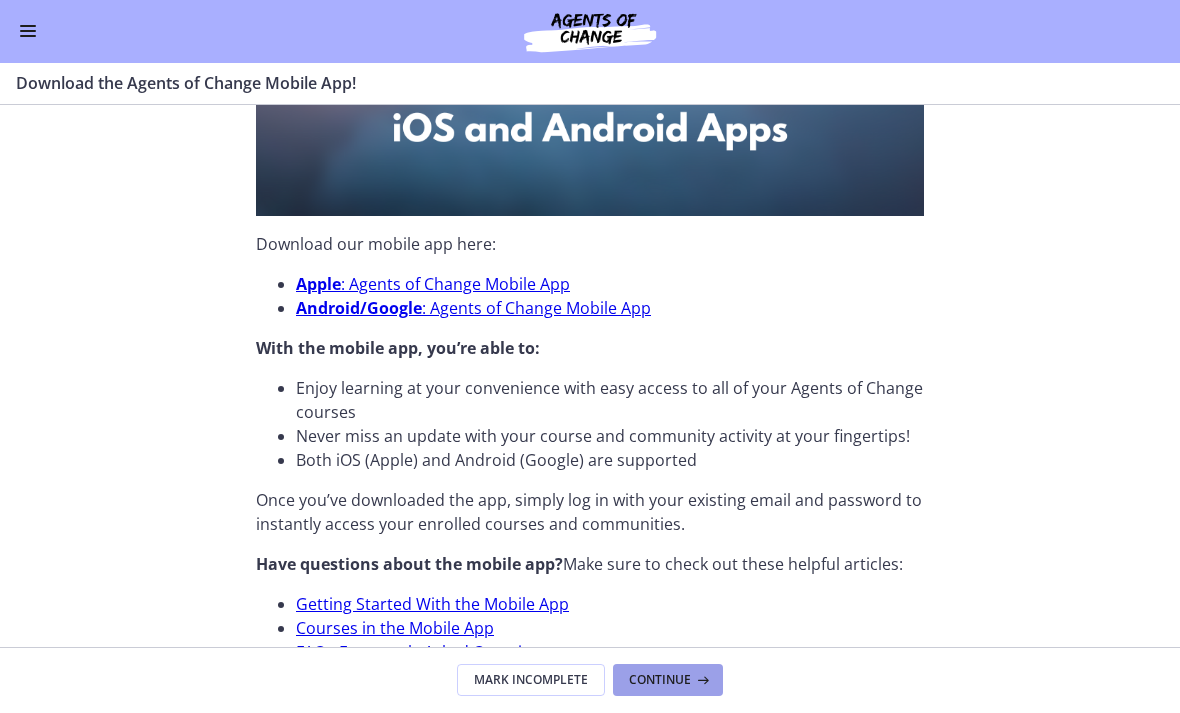 click on "Continue" at bounding box center [668, 681] 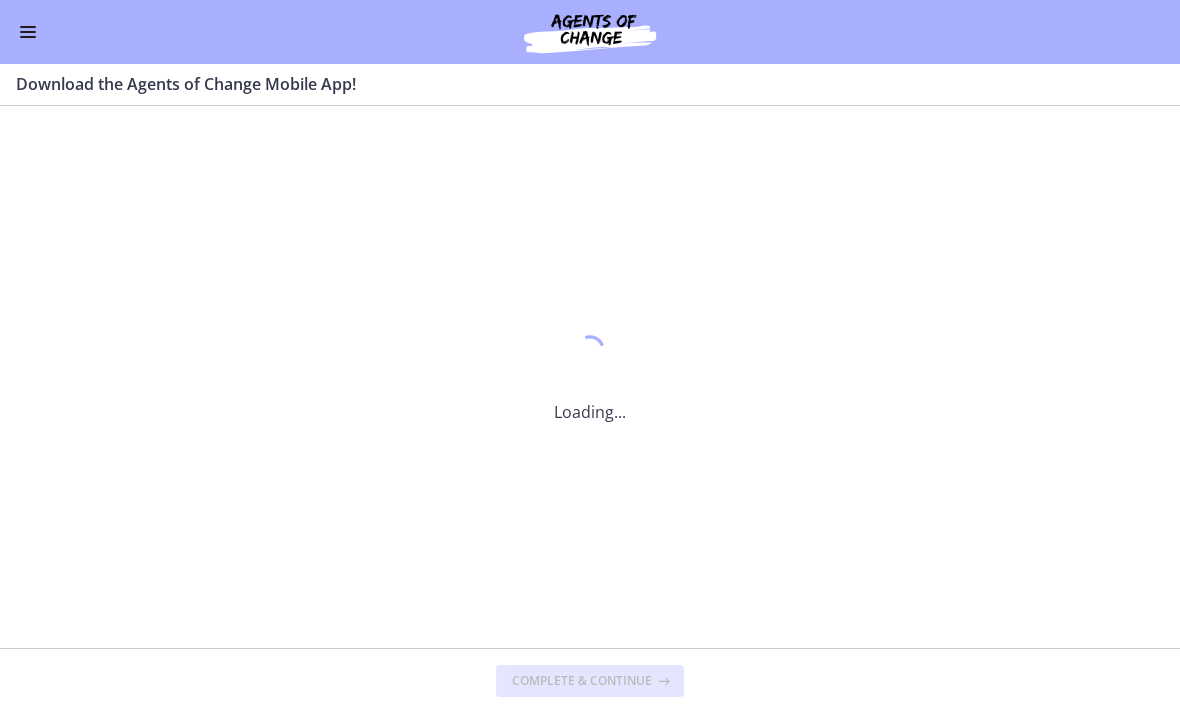 scroll, scrollTop: 0, scrollLeft: 0, axis: both 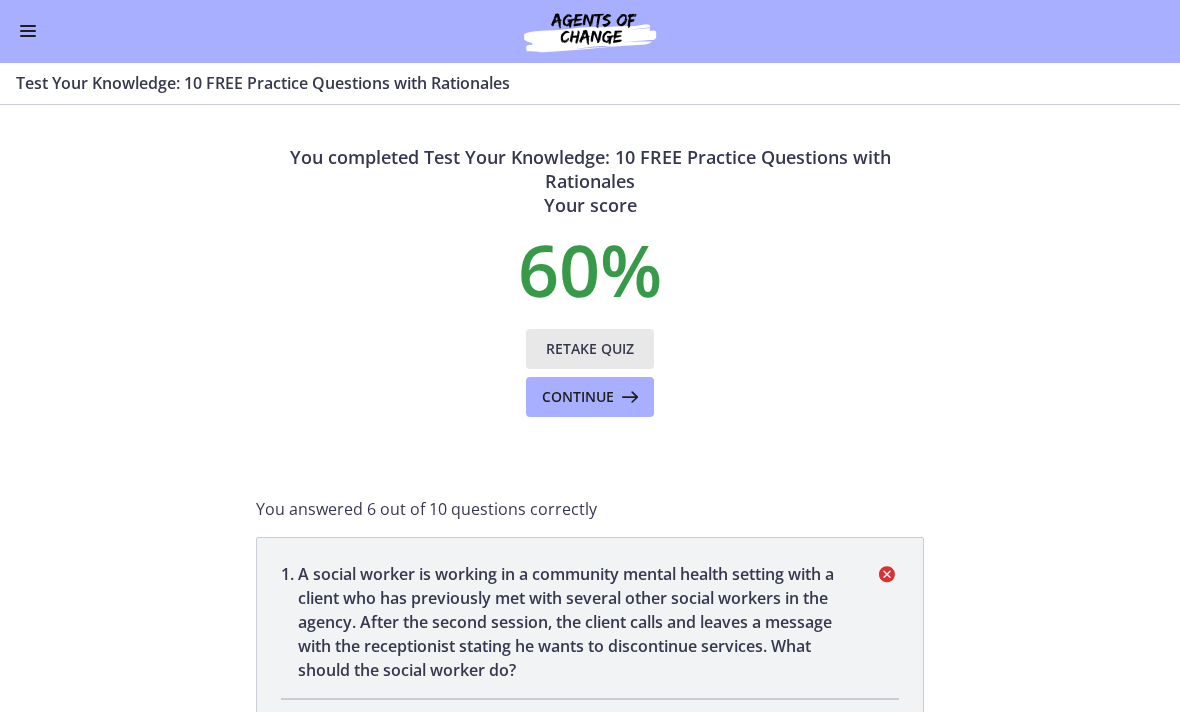 click on "Retake Quiz" at bounding box center [590, 350] 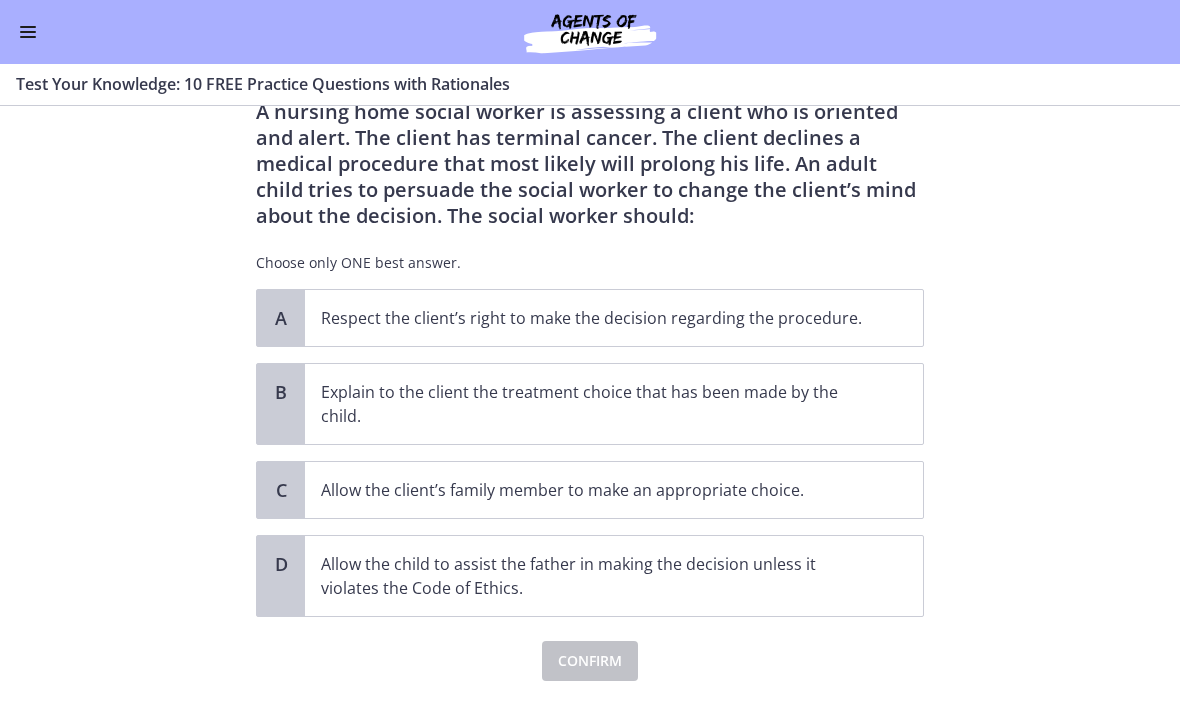 scroll, scrollTop: 84, scrollLeft: 0, axis: vertical 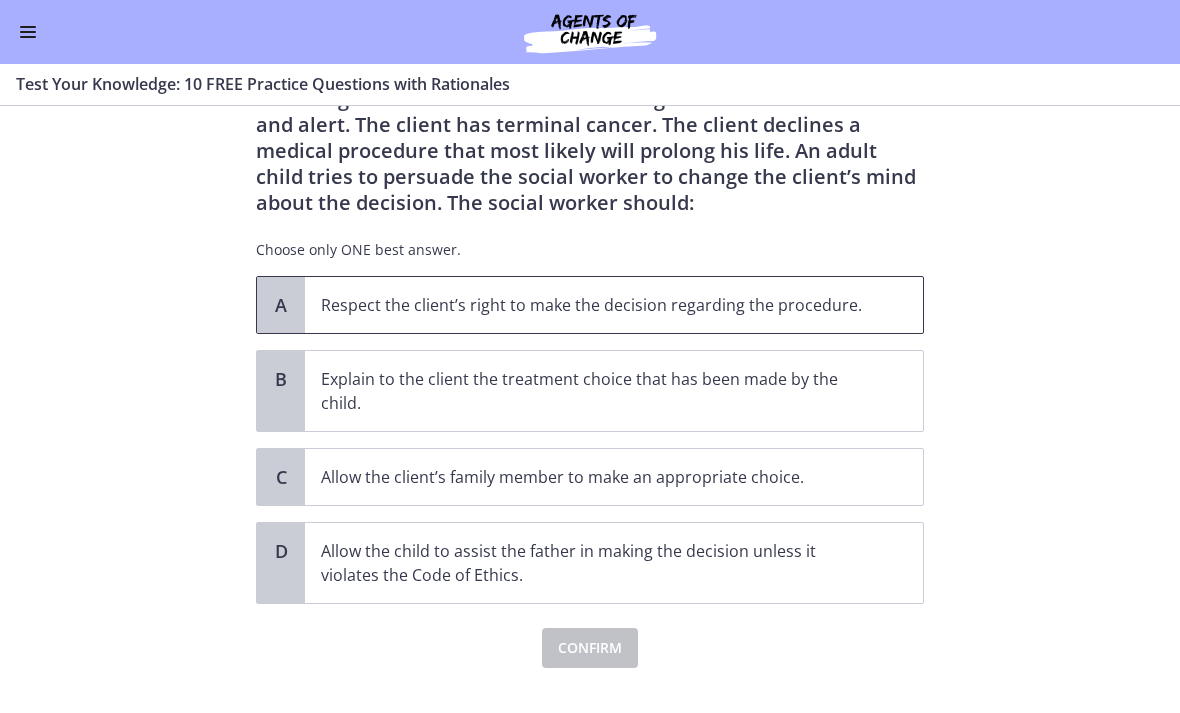 click on "Respect the client’s right to make the decision regarding the procedure." at bounding box center [614, 305] 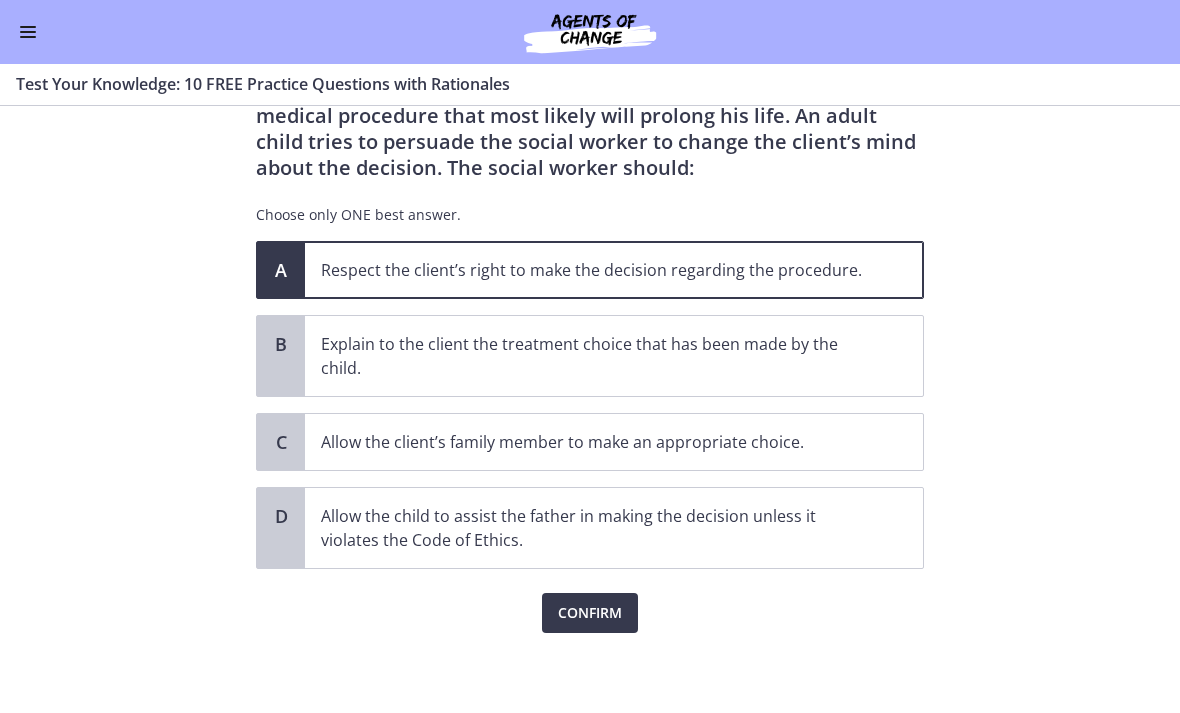 scroll, scrollTop: 119, scrollLeft: 0, axis: vertical 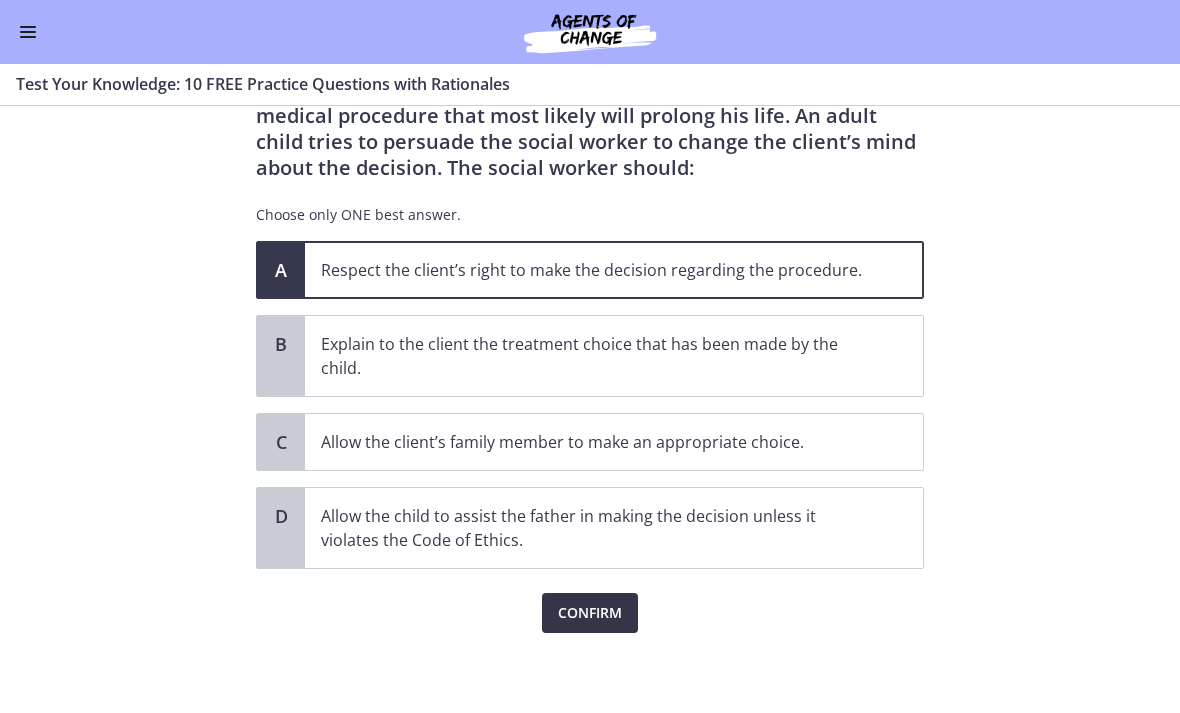 click on "Confirm" at bounding box center (590, 613) 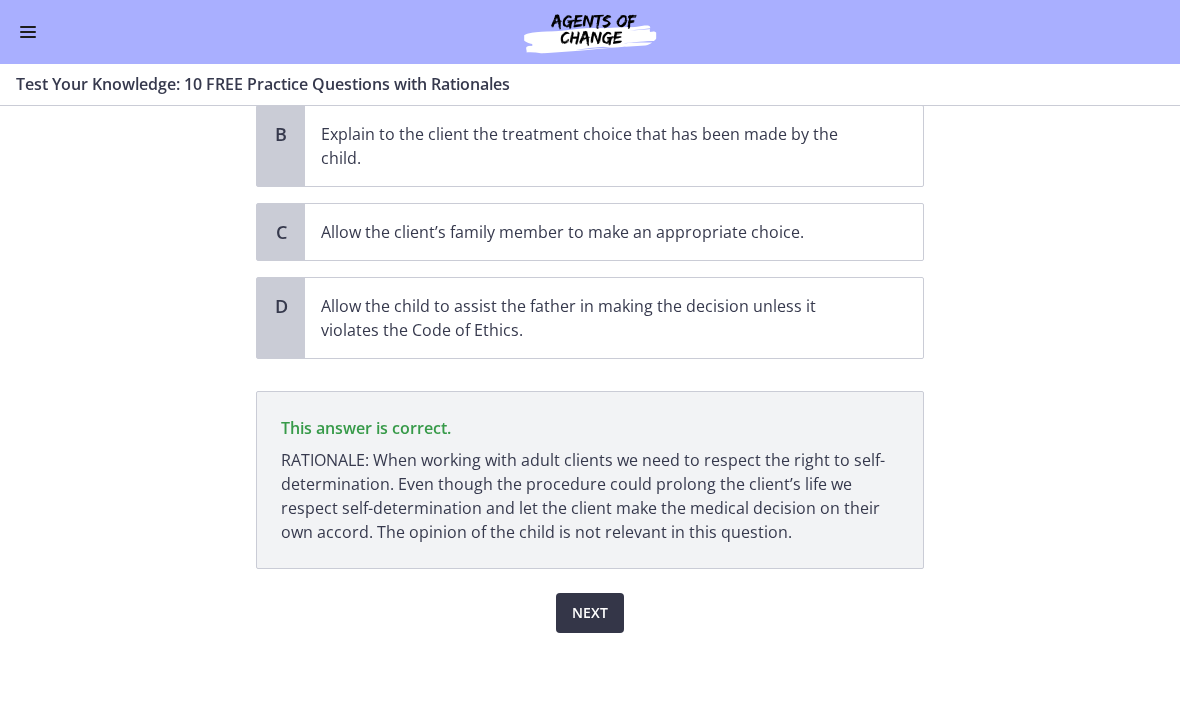 scroll, scrollTop: 329, scrollLeft: 0, axis: vertical 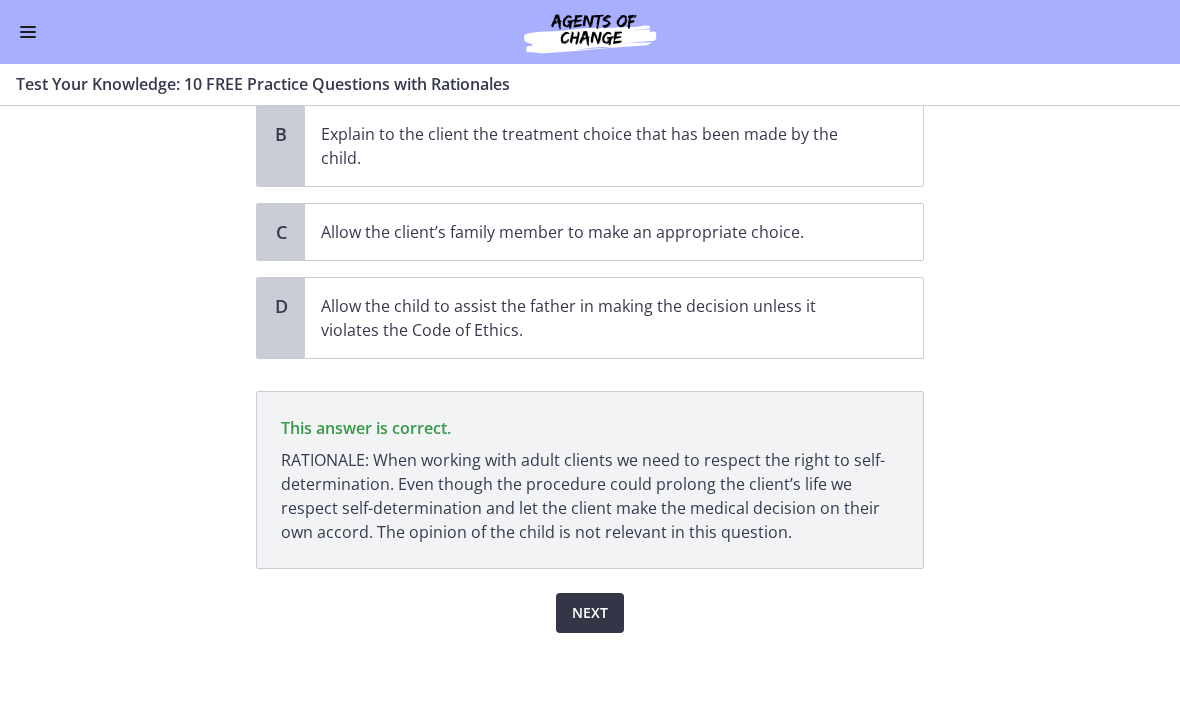 click on "Next" at bounding box center (590, 613) 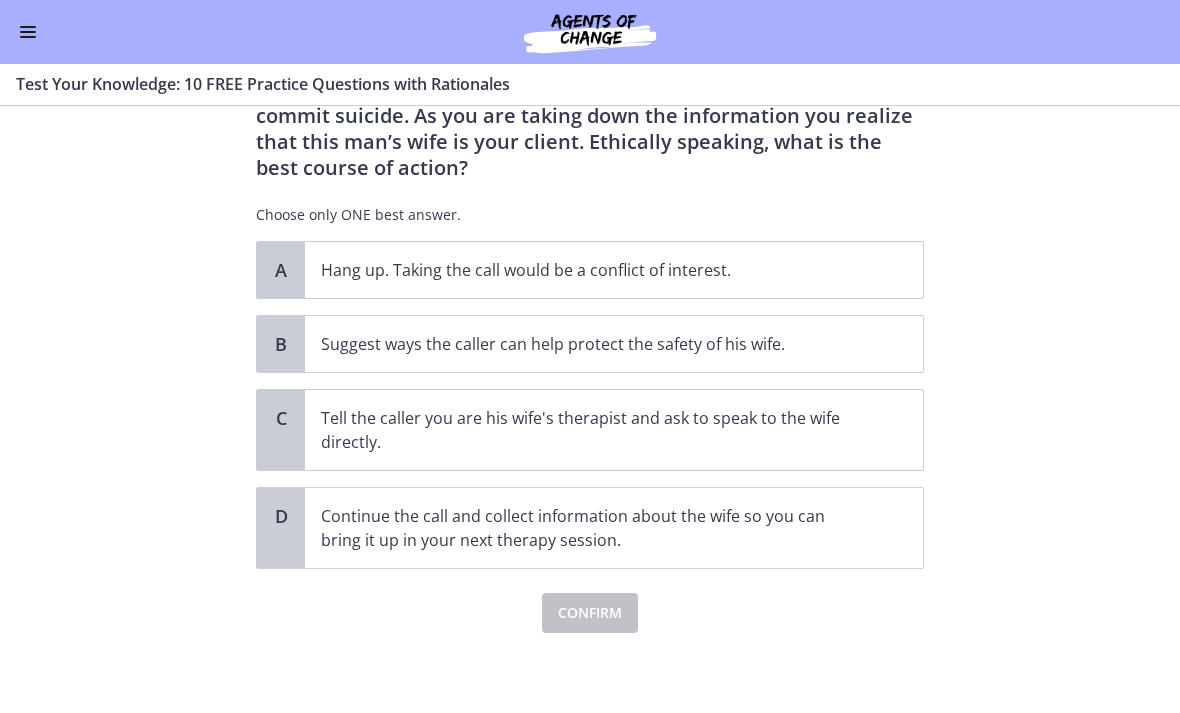 scroll, scrollTop: 145, scrollLeft: 0, axis: vertical 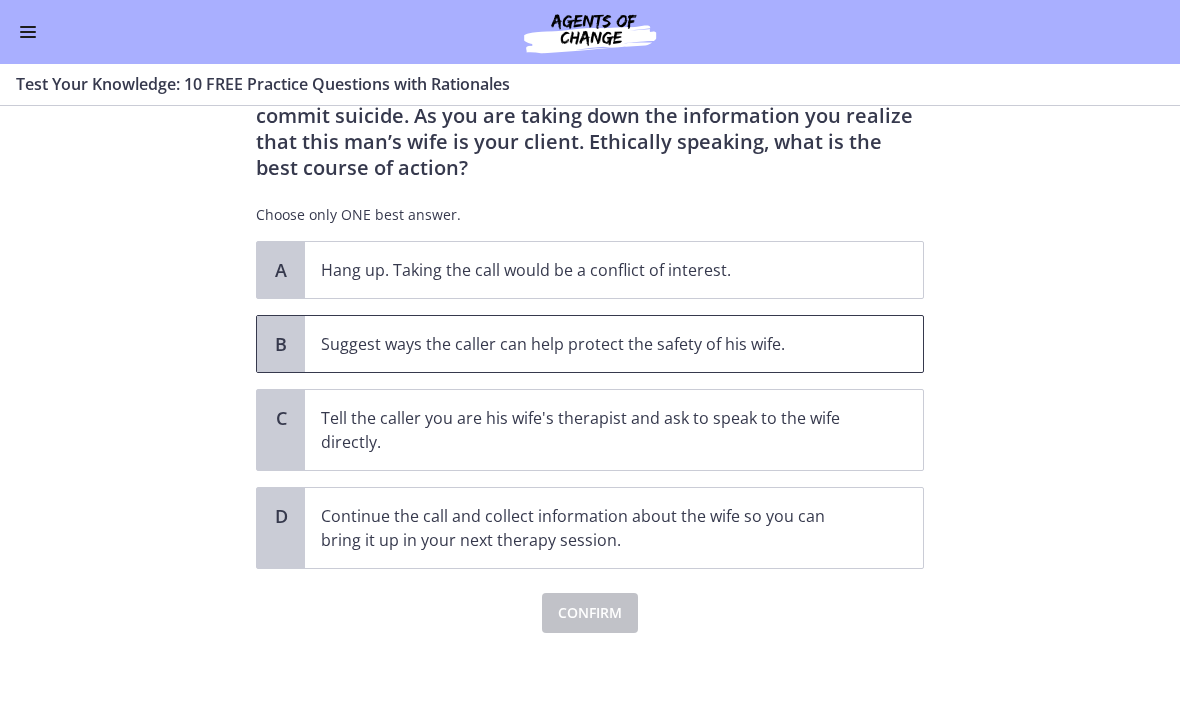 click on "Suggest ways the caller can help protect the safety of his wife." at bounding box center [614, 344] 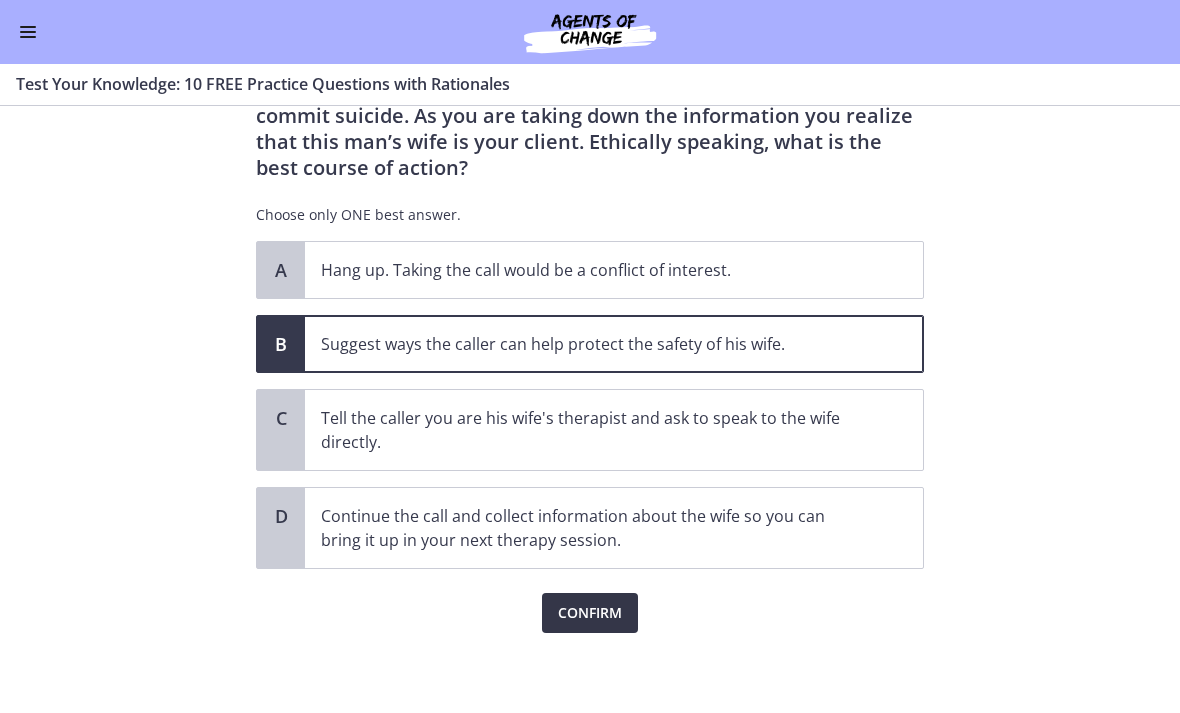 click on "Confirm" at bounding box center [590, 613] 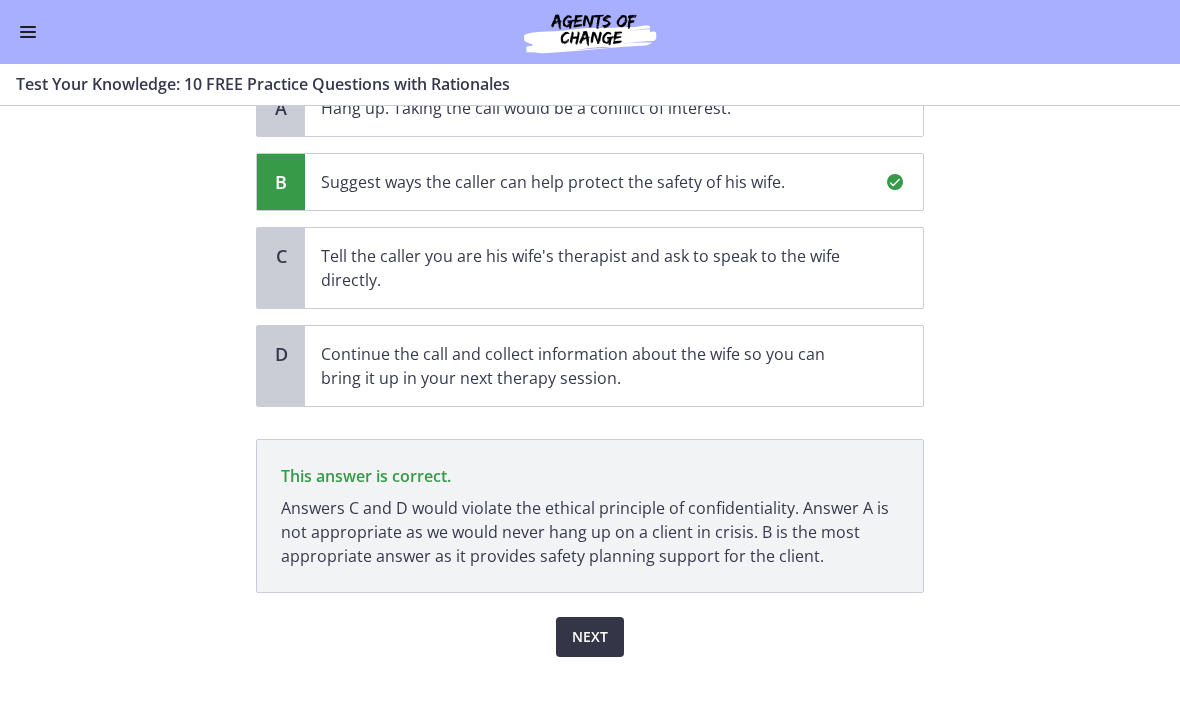 scroll, scrollTop: 307, scrollLeft: 0, axis: vertical 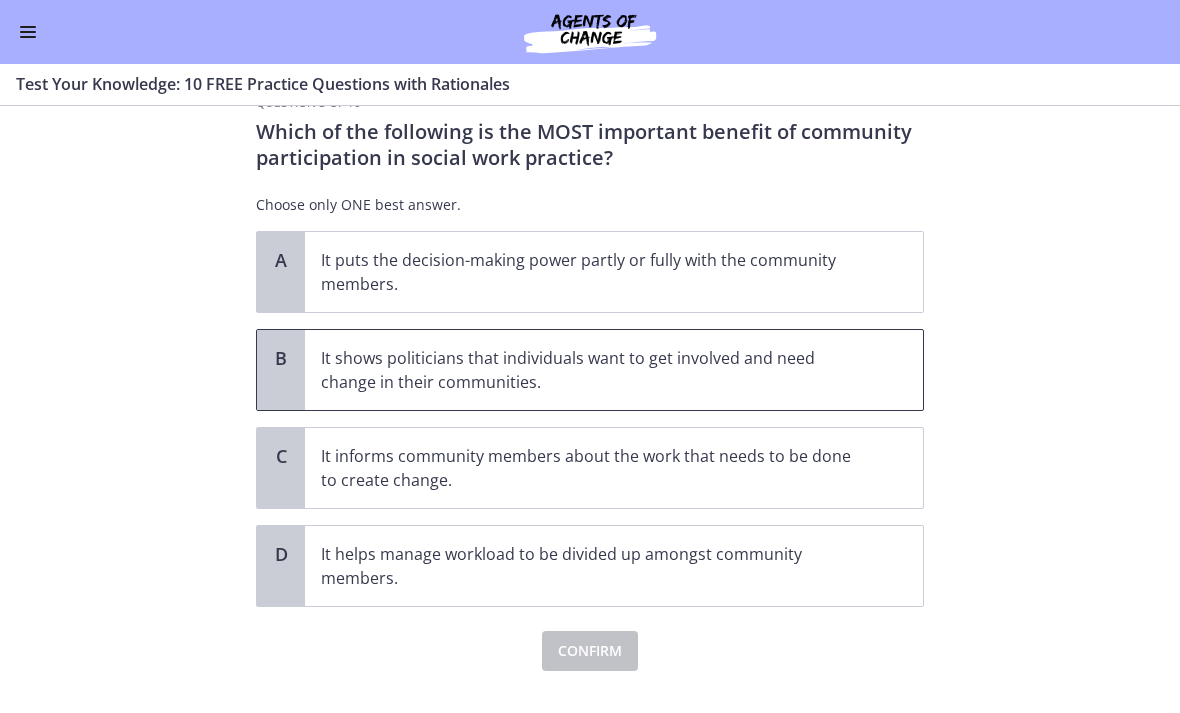 click on "It shows politicians that individuals want to get involved and need change in their communities." at bounding box center [614, 370] 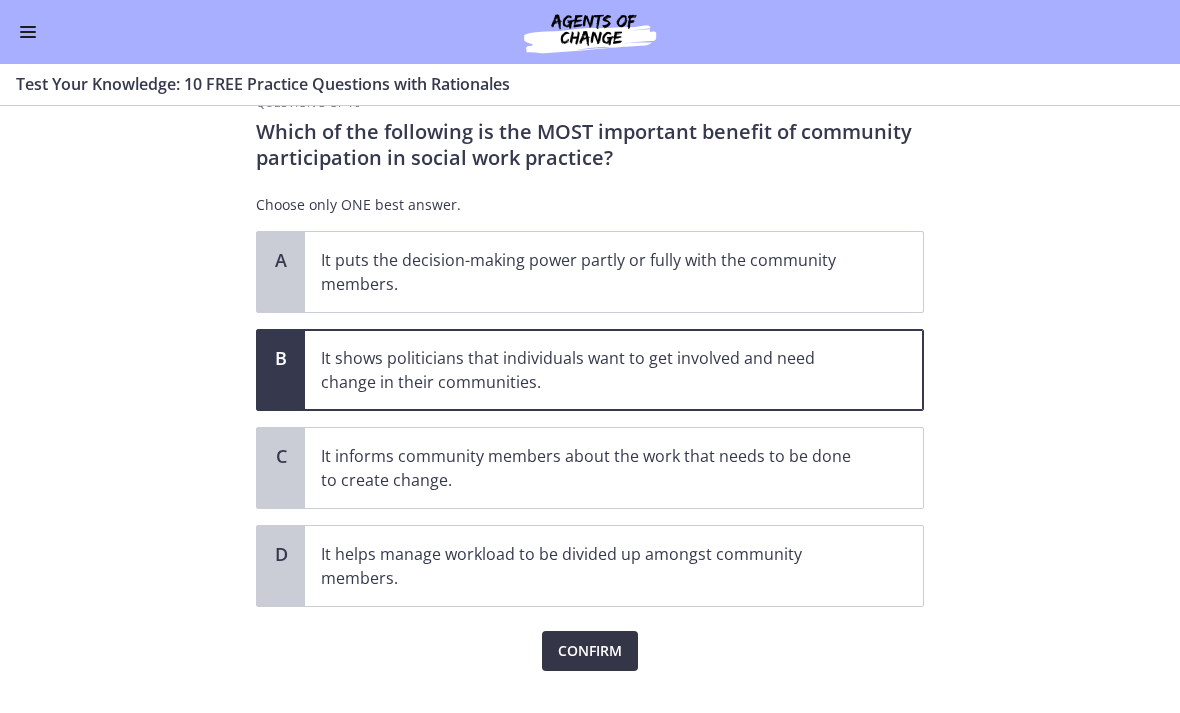 click on "Confirm" at bounding box center (590, 651) 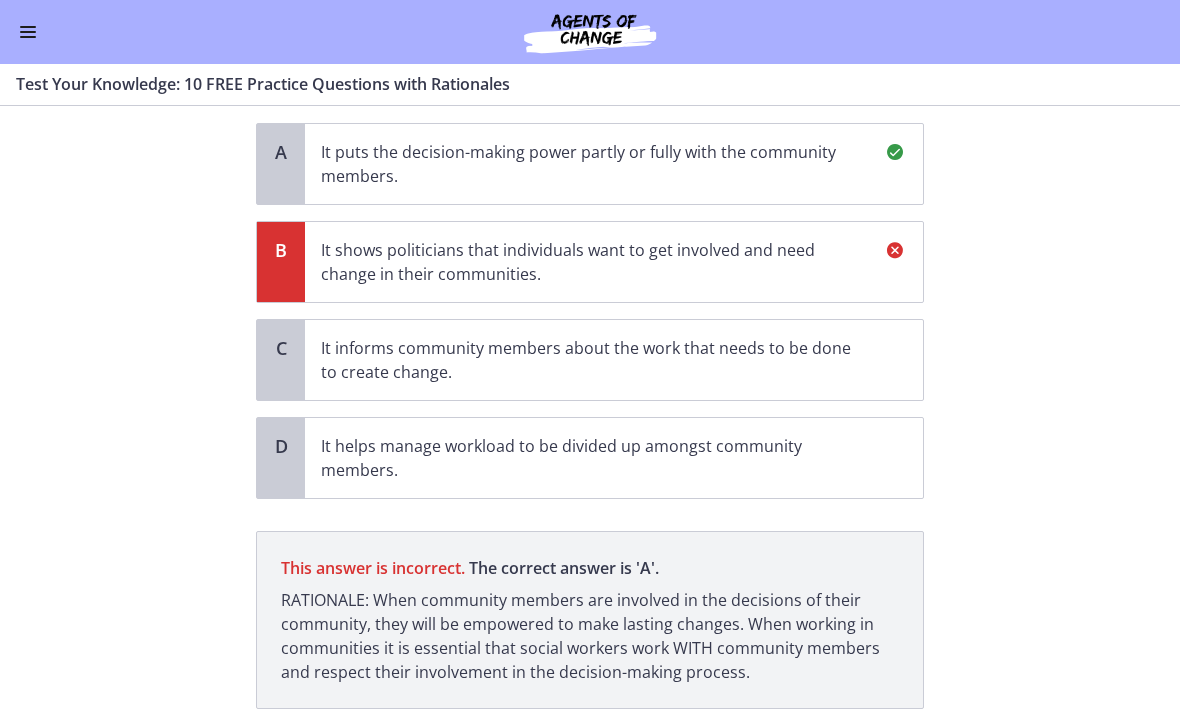scroll, scrollTop: 244, scrollLeft: 0, axis: vertical 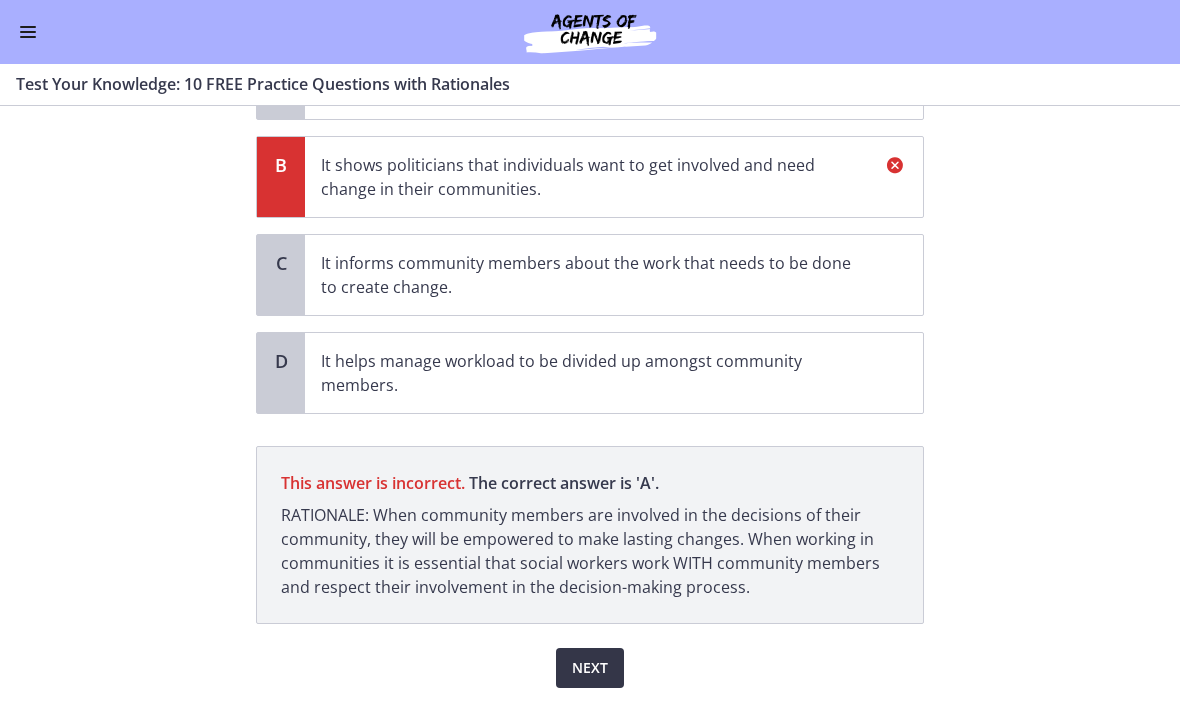 click on "Next" at bounding box center (590, 668) 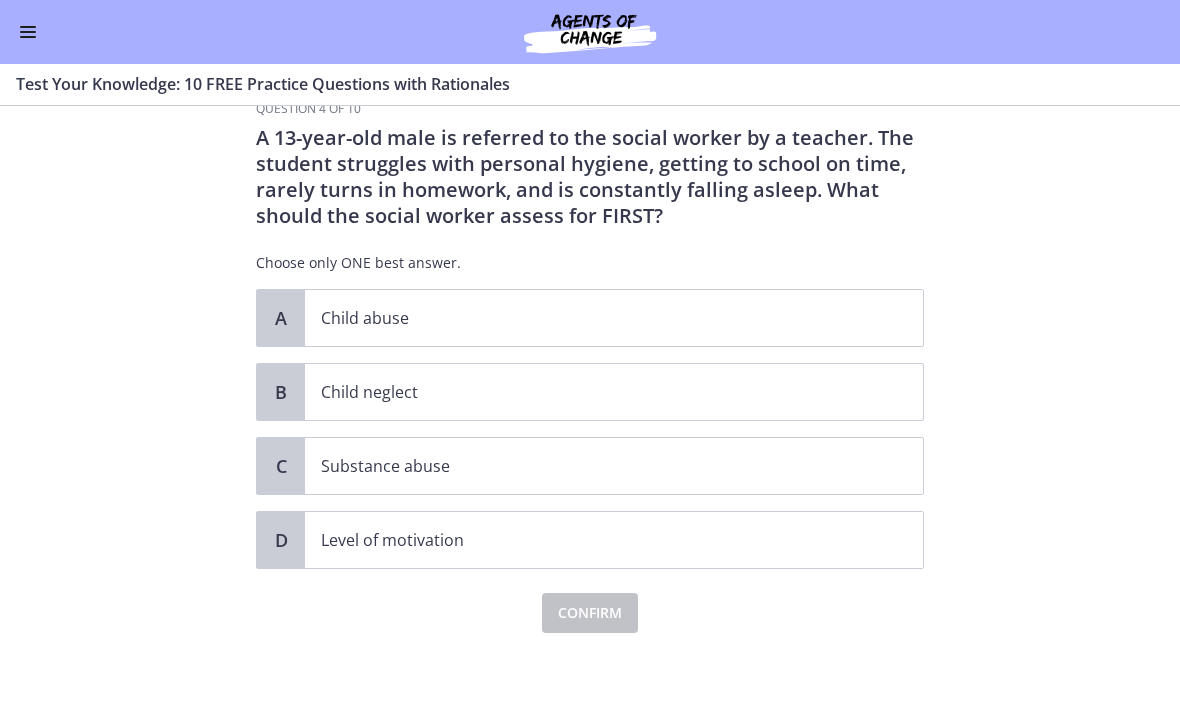 scroll, scrollTop: 0, scrollLeft: 0, axis: both 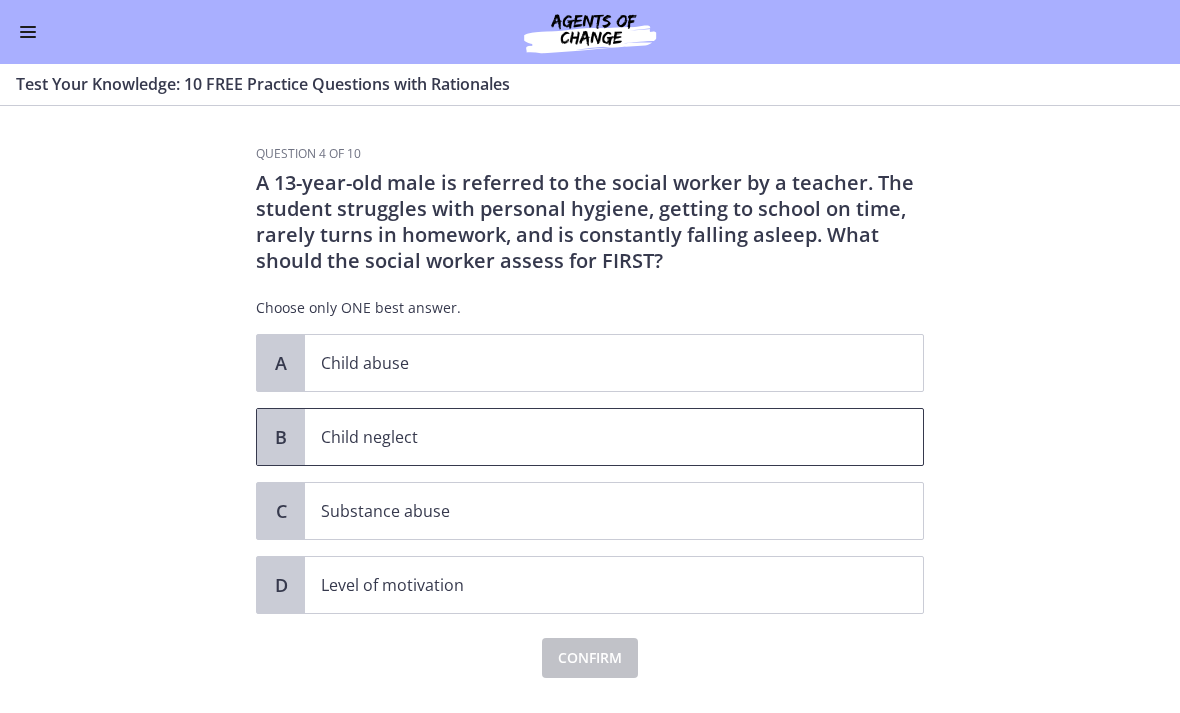 click on "Child neglect" at bounding box center [594, 437] 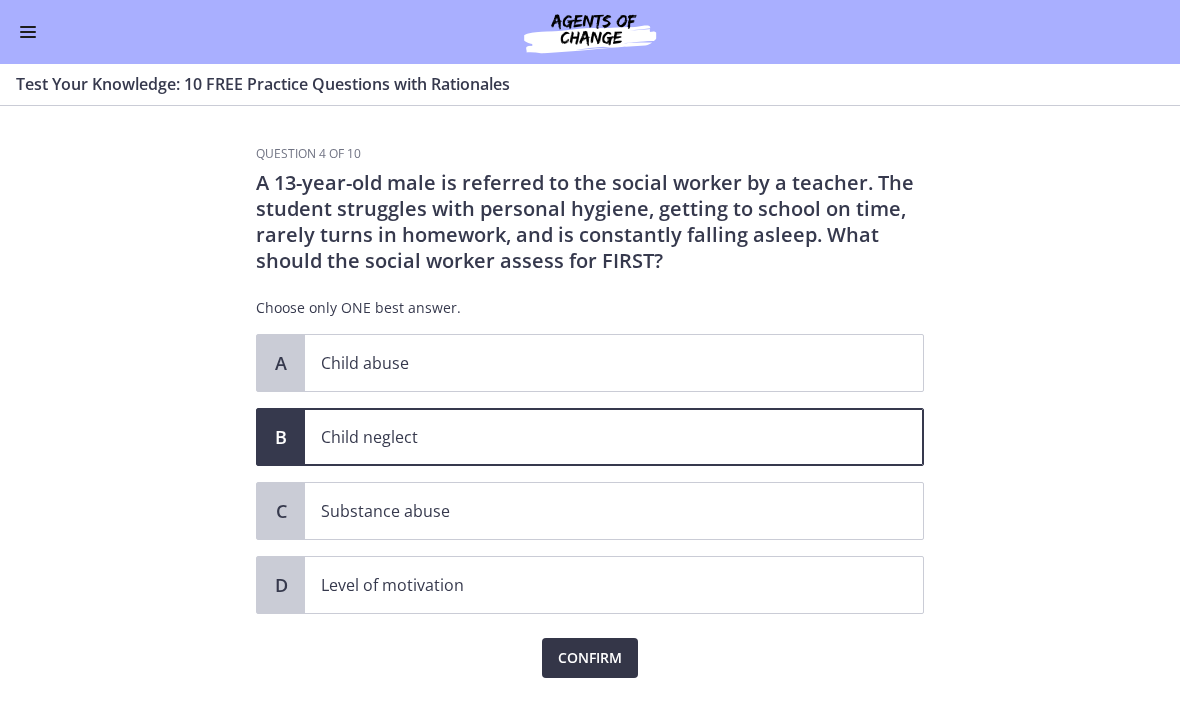 click on "Confirm" at bounding box center (590, 658) 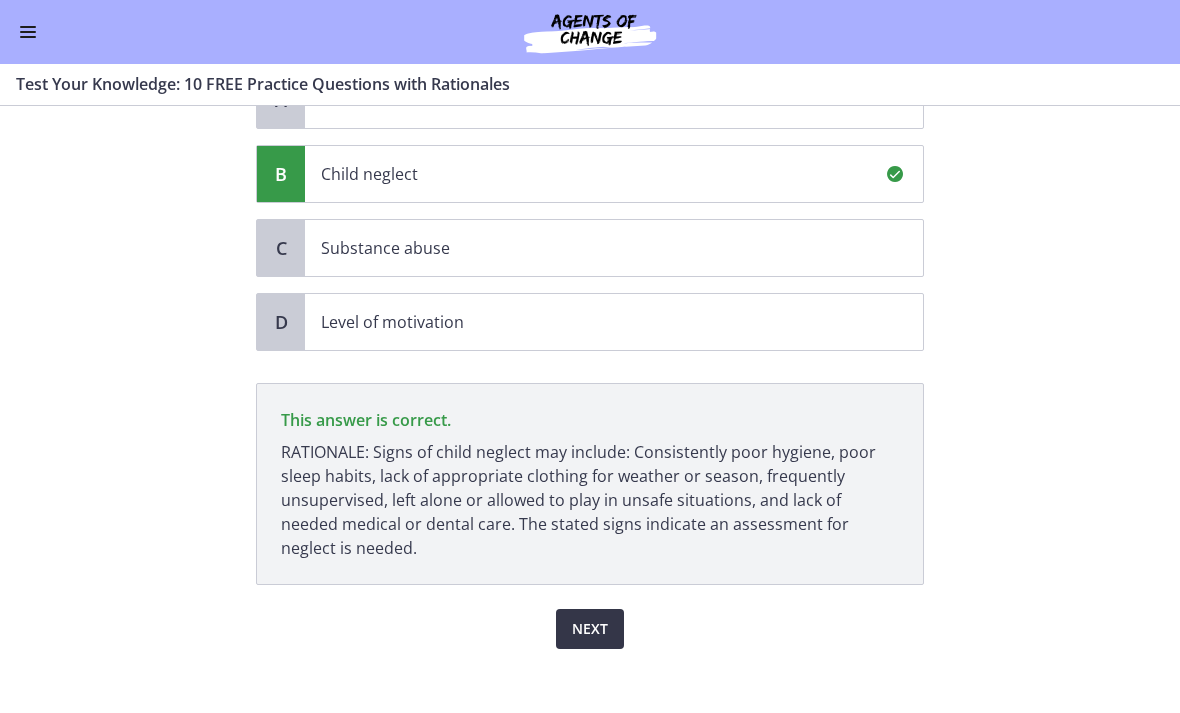 scroll, scrollTop: 279, scrollLeft: 0, axis: vertical 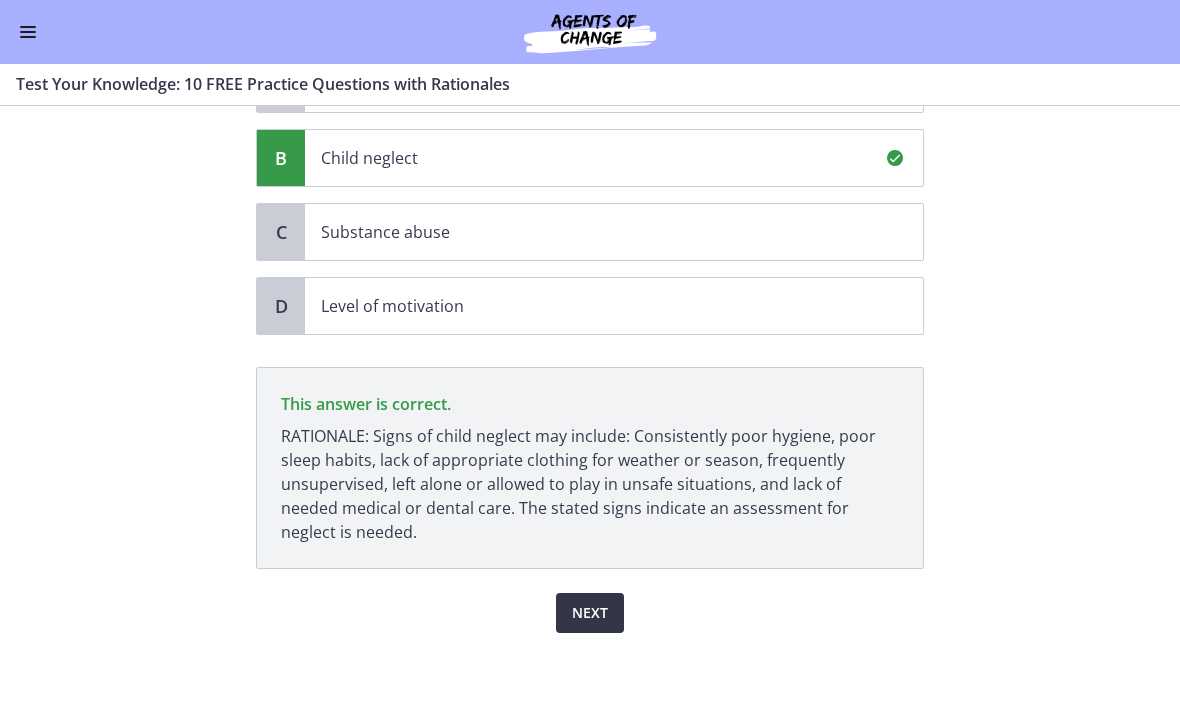 click on "Next" at bounding box center [590, 613] 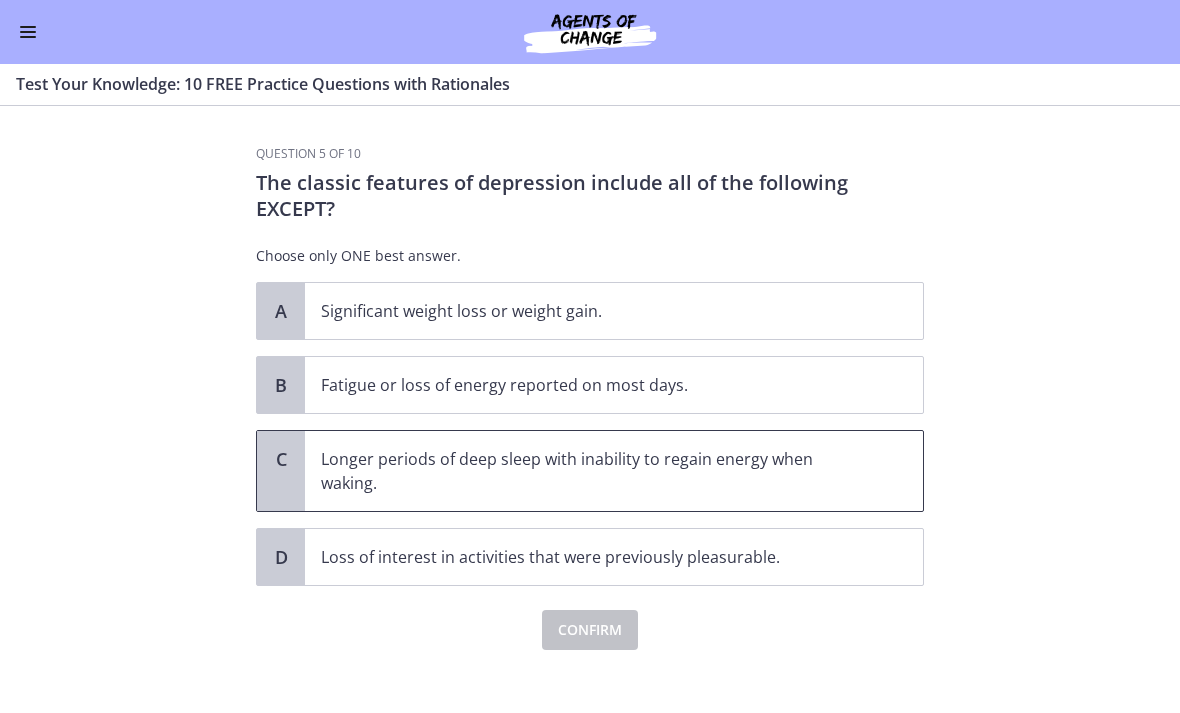 click on "Longer periods of deep sleep with inability to regain energy when waking." at bounding box center [594, 471] 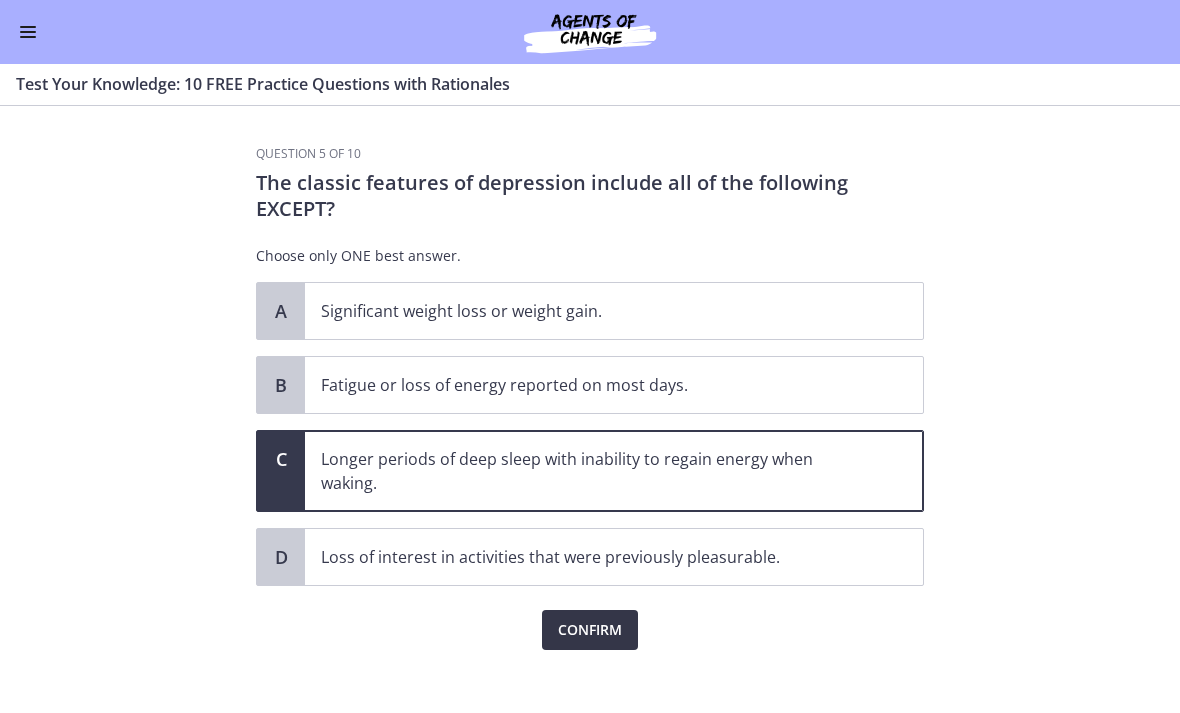 click on "Confirm" at bounding box center [590, 630] 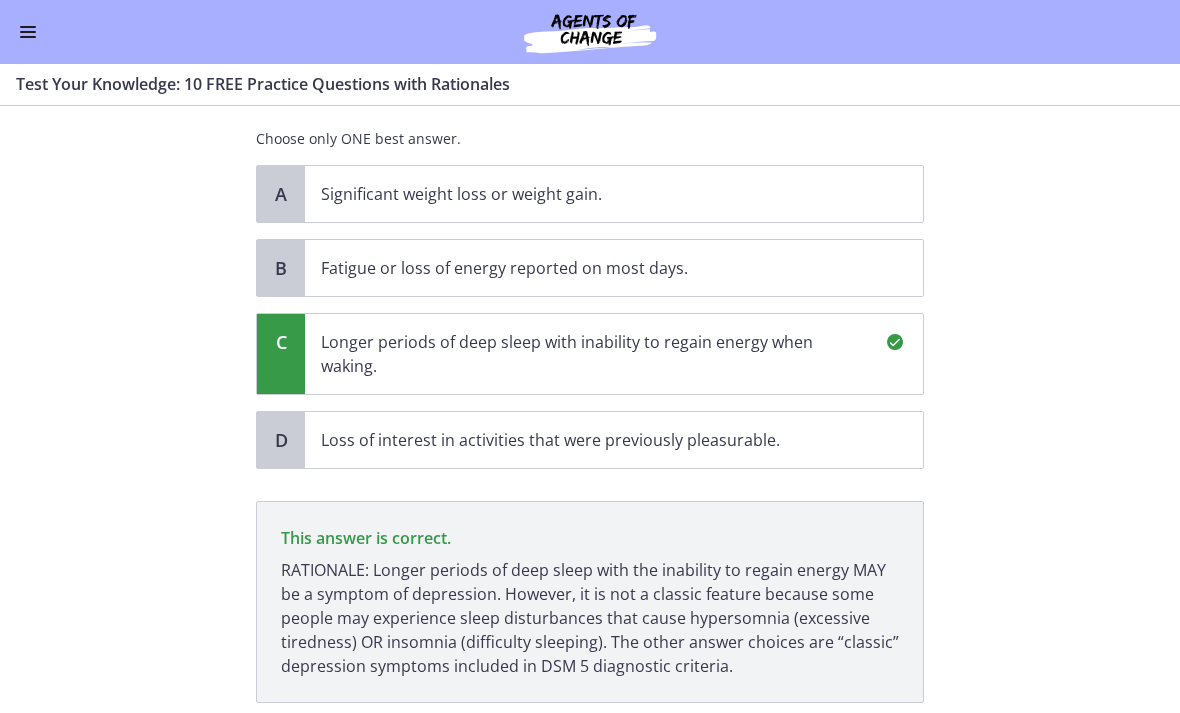 scroll, scrollTop: 251, scrollLeft: 0, axis: vertical 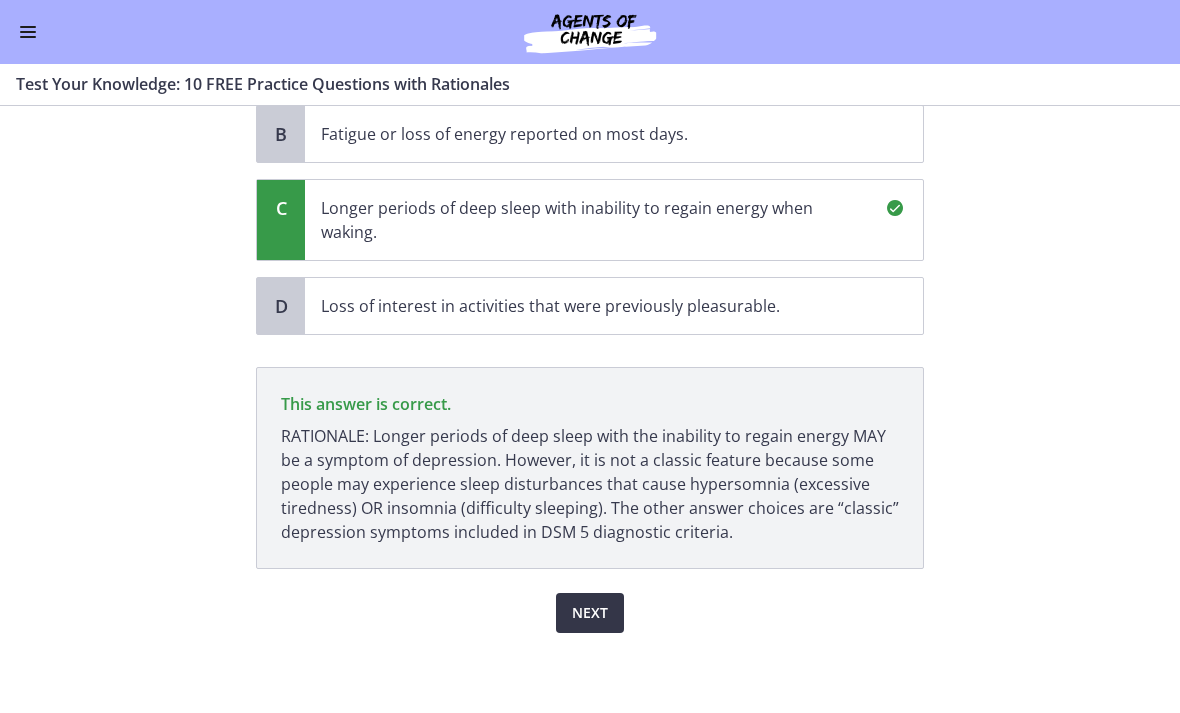 click on "Next" at bounding box center [590, 613] 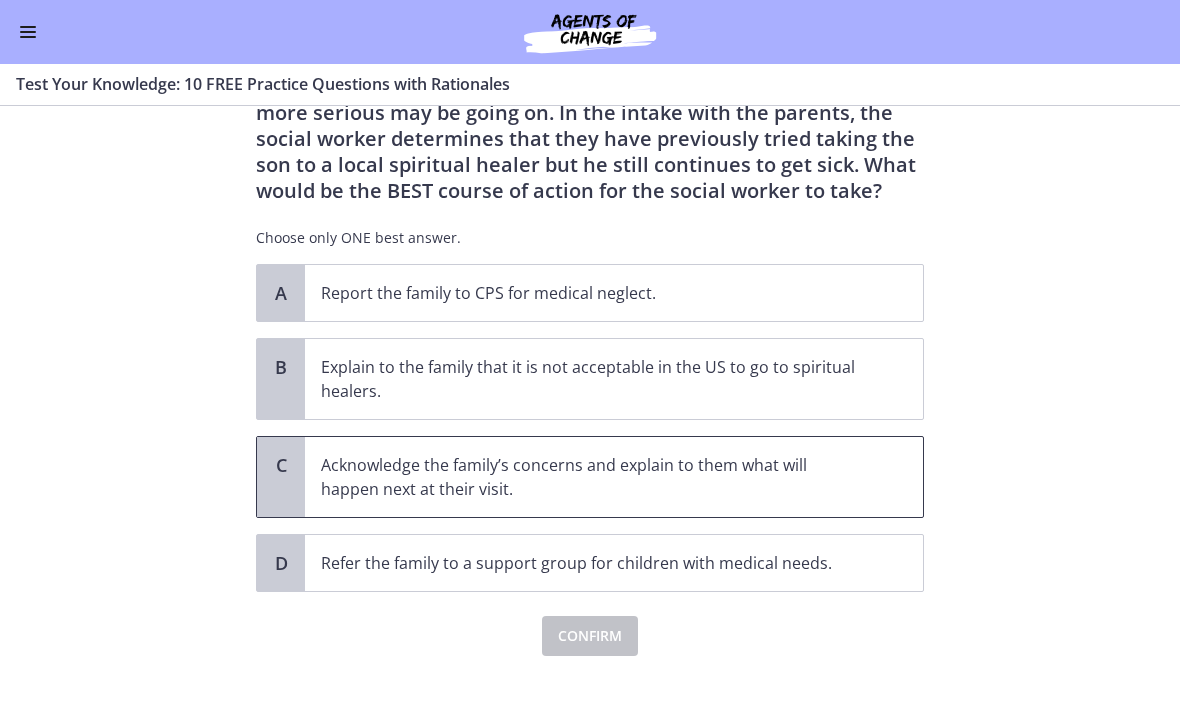 scroll, scrollTop: 157, scrollLeft: 0, axis: vertical 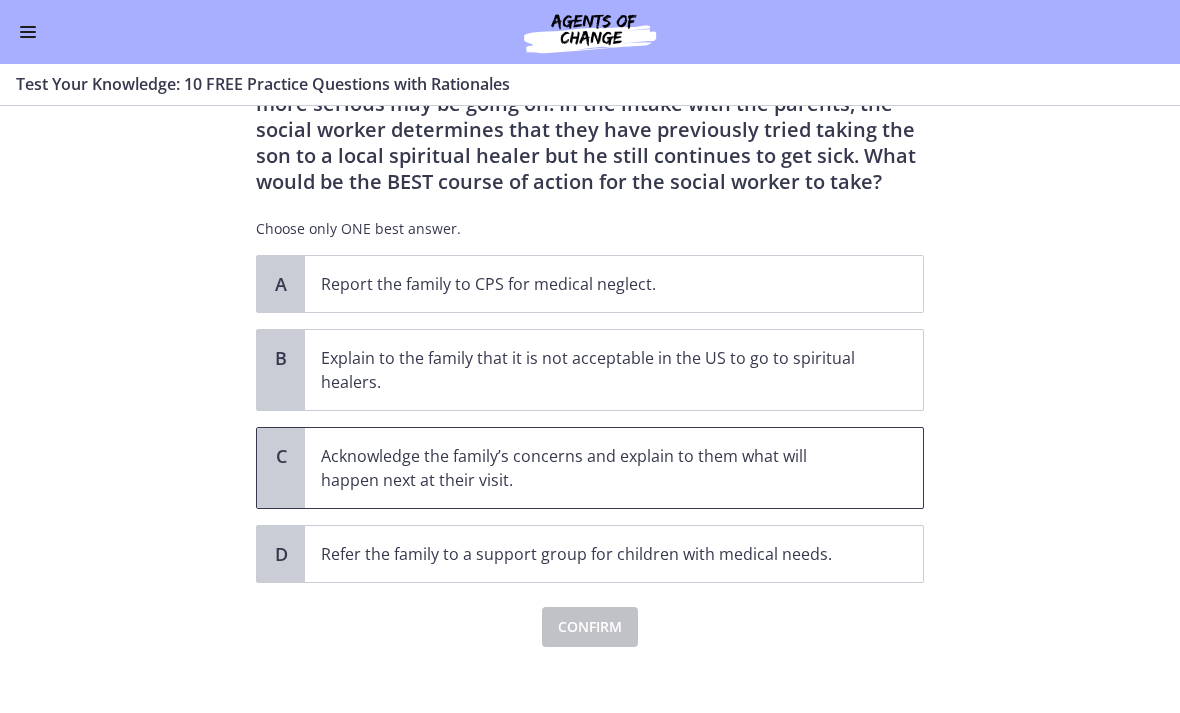 click on "Acknowledge the family’s concerns and explain to them what will happen next at their visit." at bounding box center (614, 468) 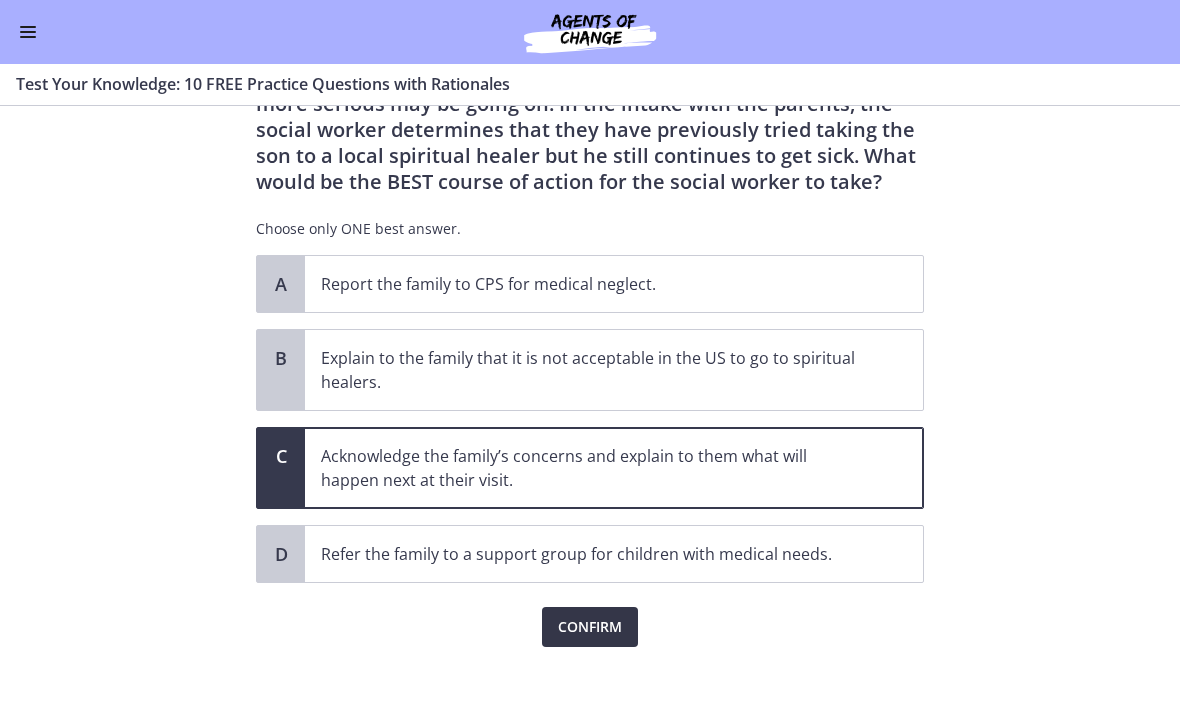 click on "Confirm" at bounding box center (590, 627) 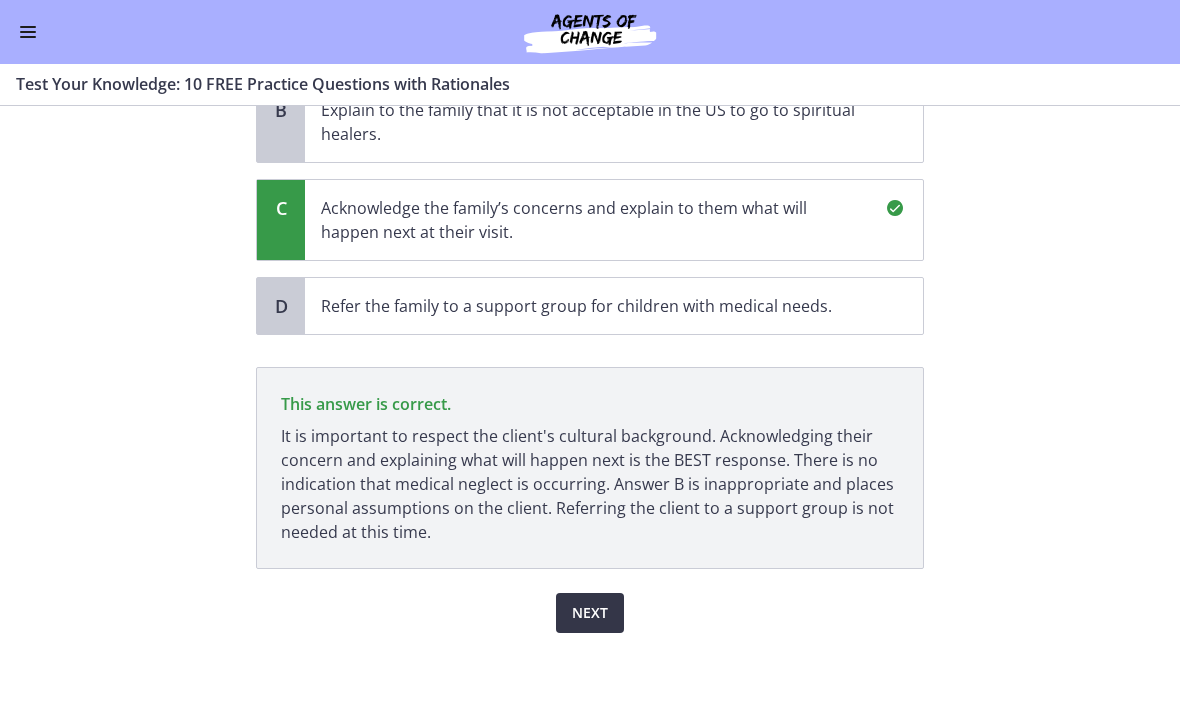 scroll, scrollTop: 405, scrollLeft: 0, axis: vertical 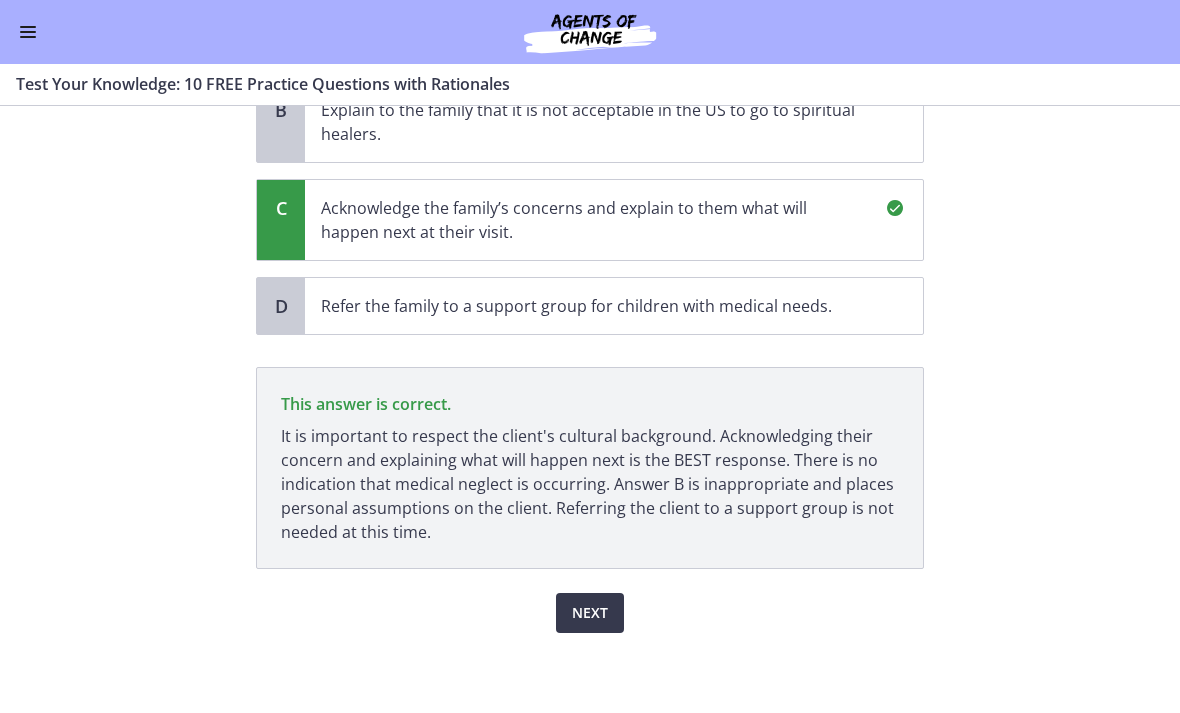 click on "Next" at bounding box center [590, 601] 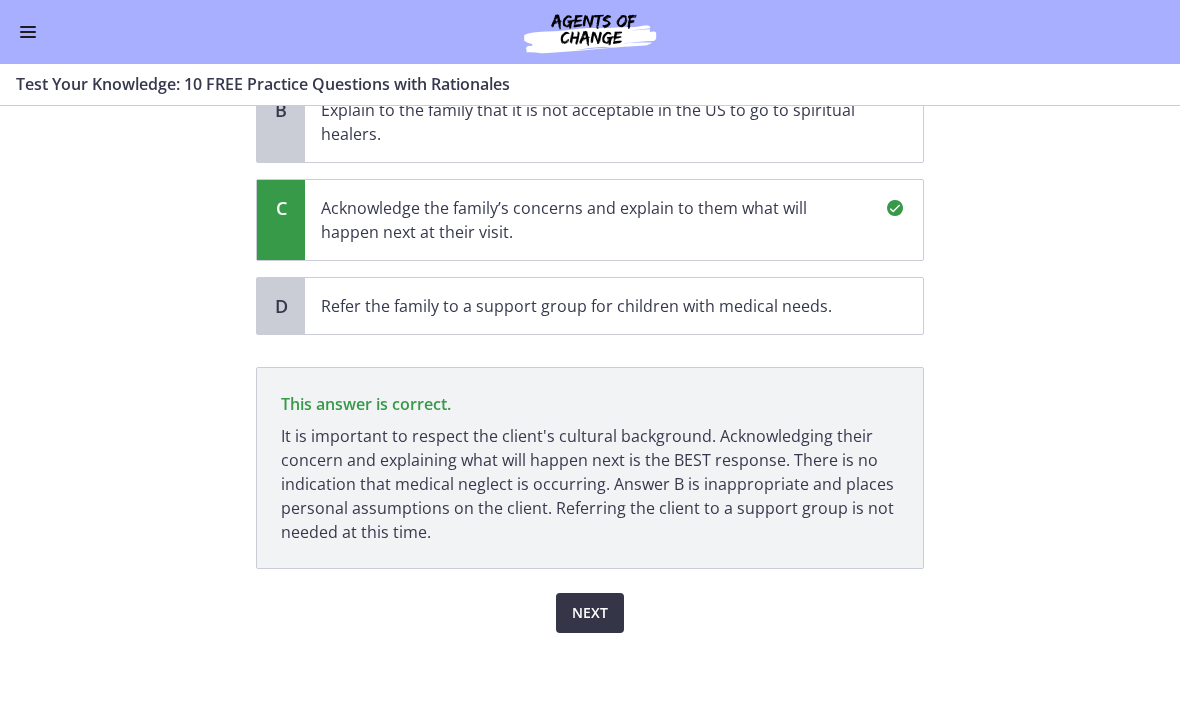 click on "Next" at bounding box center [590, 613] 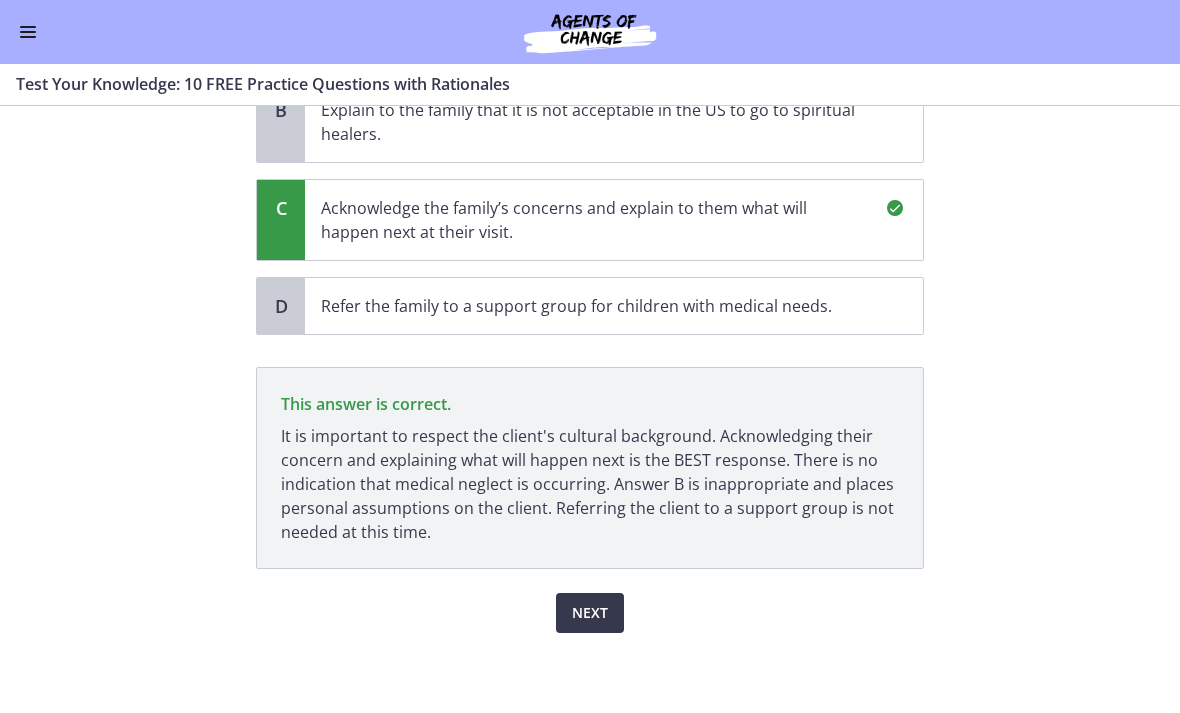 scroll, scrollTop: 0, scrollLeft: 0, axis: both 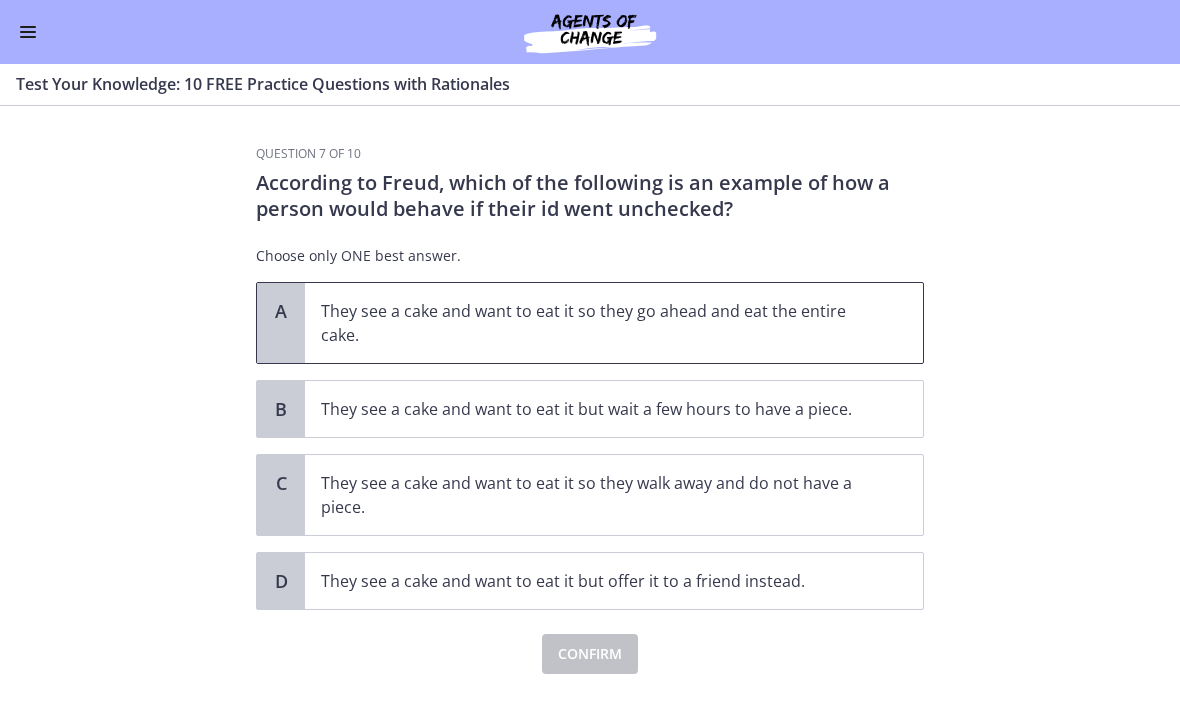 click on "They see a cake and want to eat it so they go ahead and eat the entire cake." at bounding box center (594, 323) 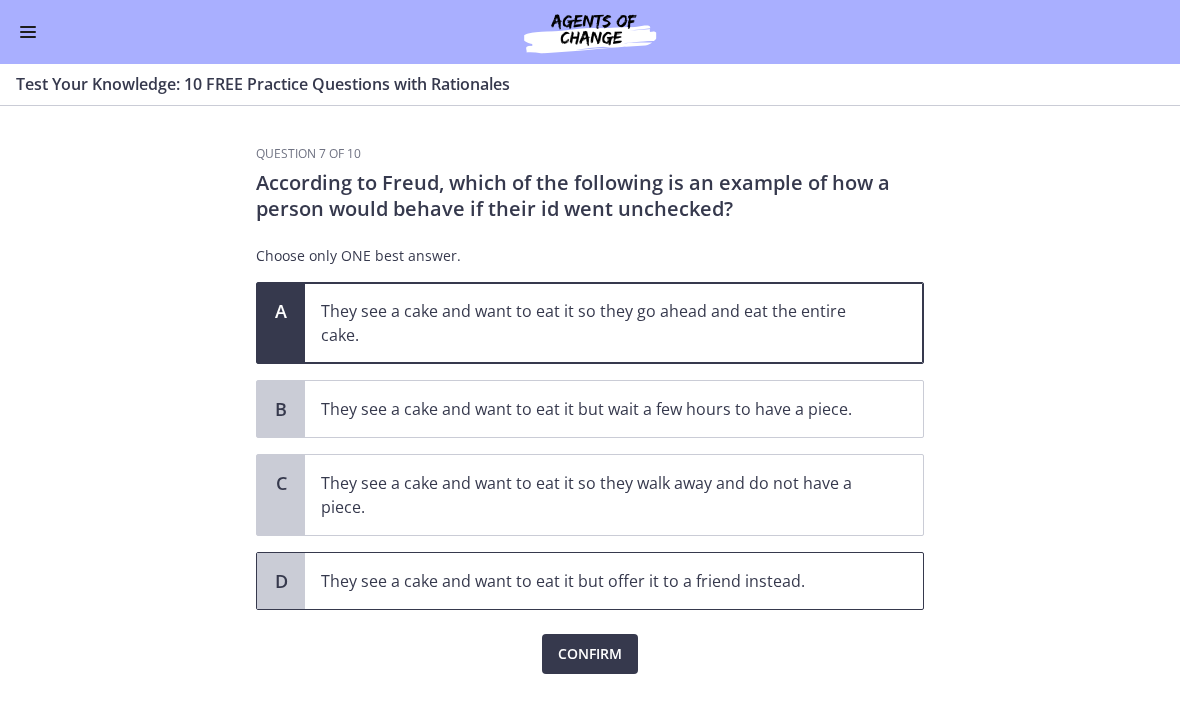 click on "D
They see a cake and want to eat it but offer it to a friend instead." at bounding box center [590, 581] 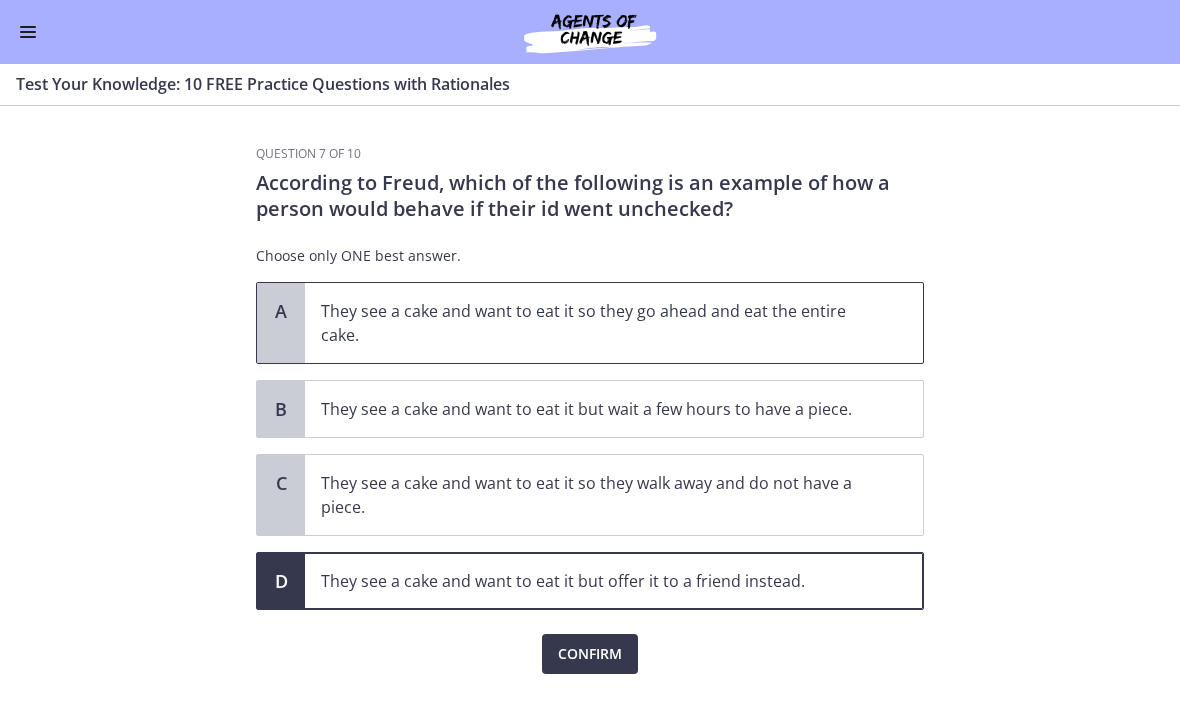 click on "They see a cake and want to eat it so they go ahead and eat the entire cake." at bounding box center (594, 323) 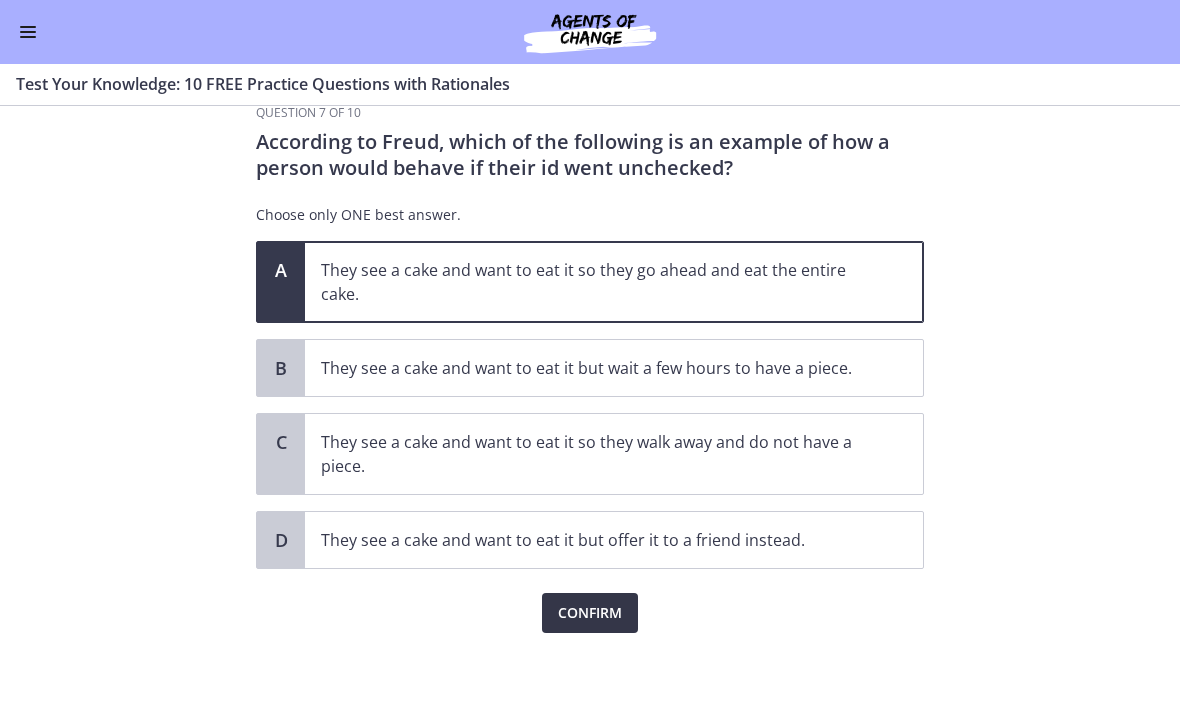 click on "Confirm" at bounding box center [590, 613] 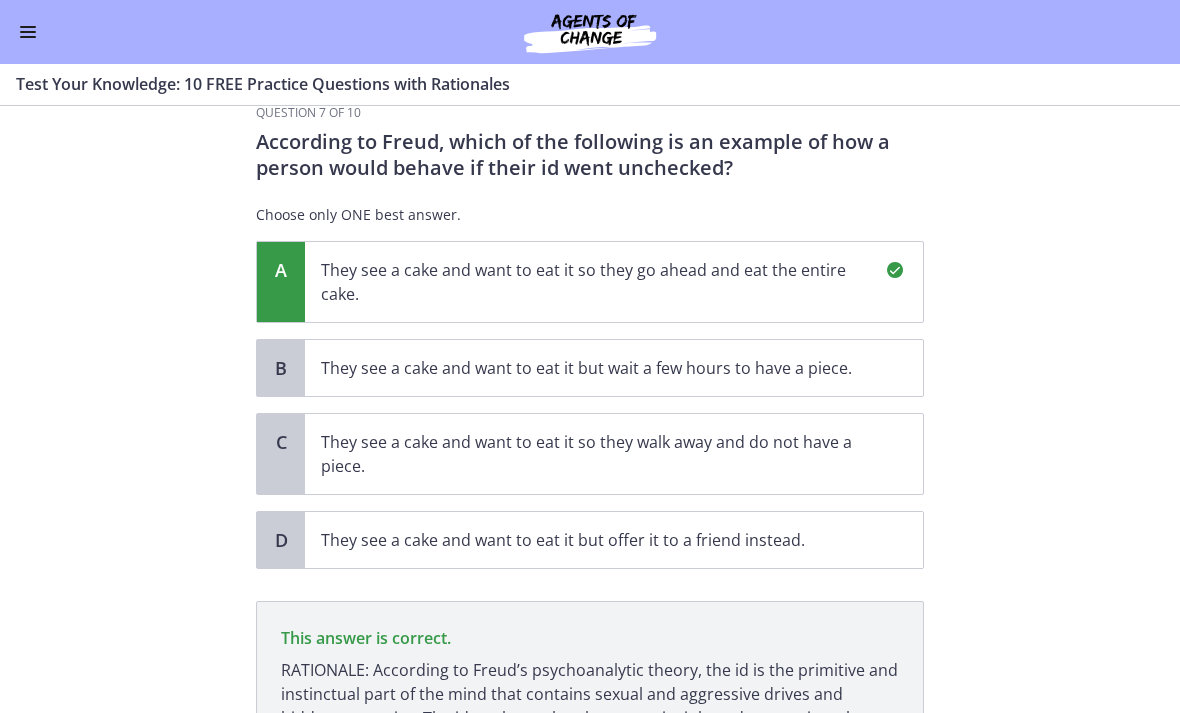 scroll, scrollTop: 251, scrollLeft: 0, axis: vertical 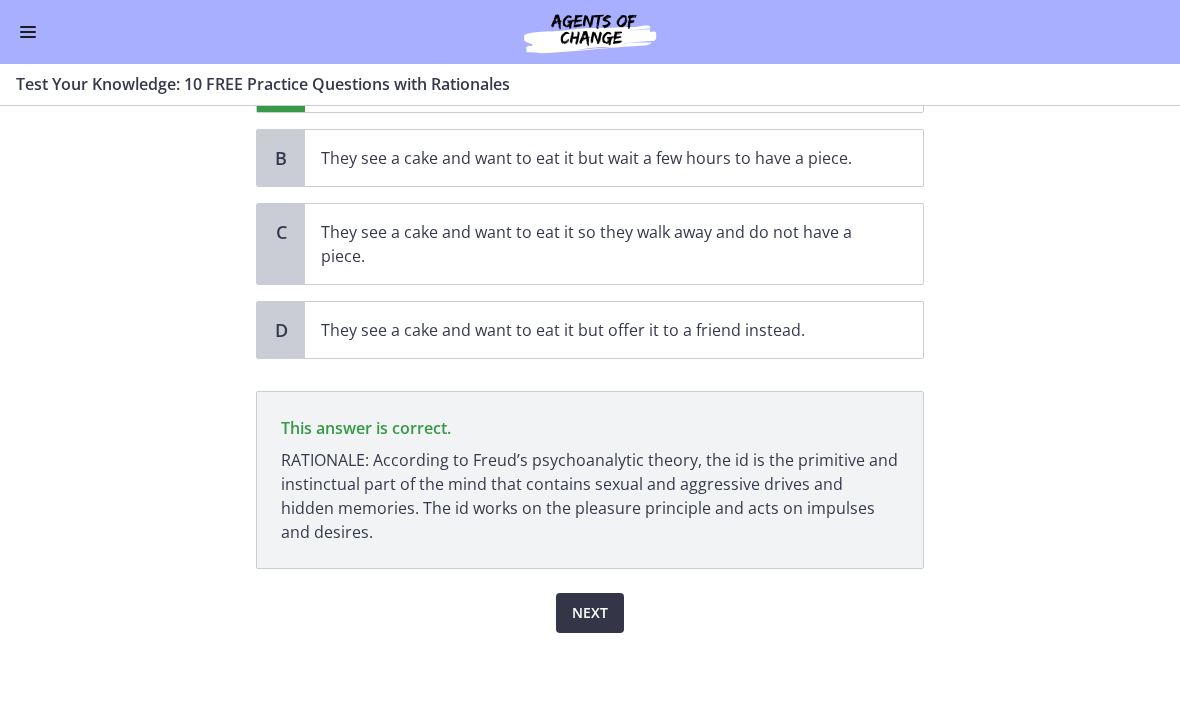 click on "Next" at bounding box center [590, 613] 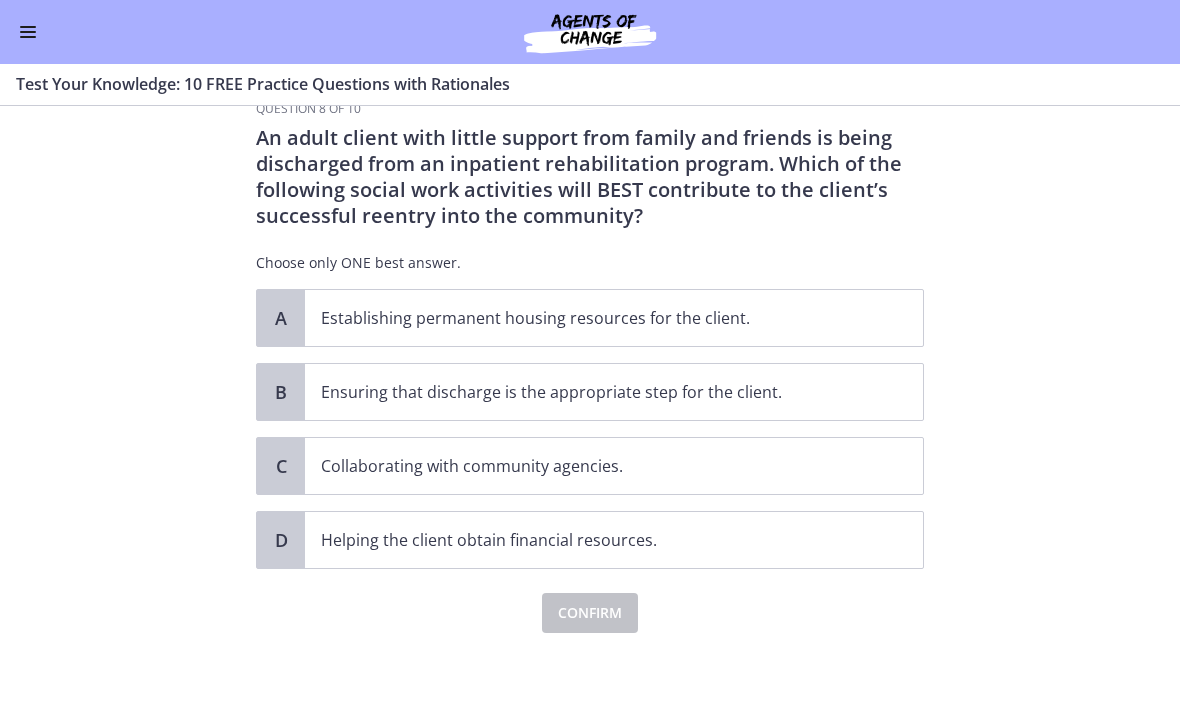 scroll, scrollTop: 0, scrollLeft: 0, axis: both 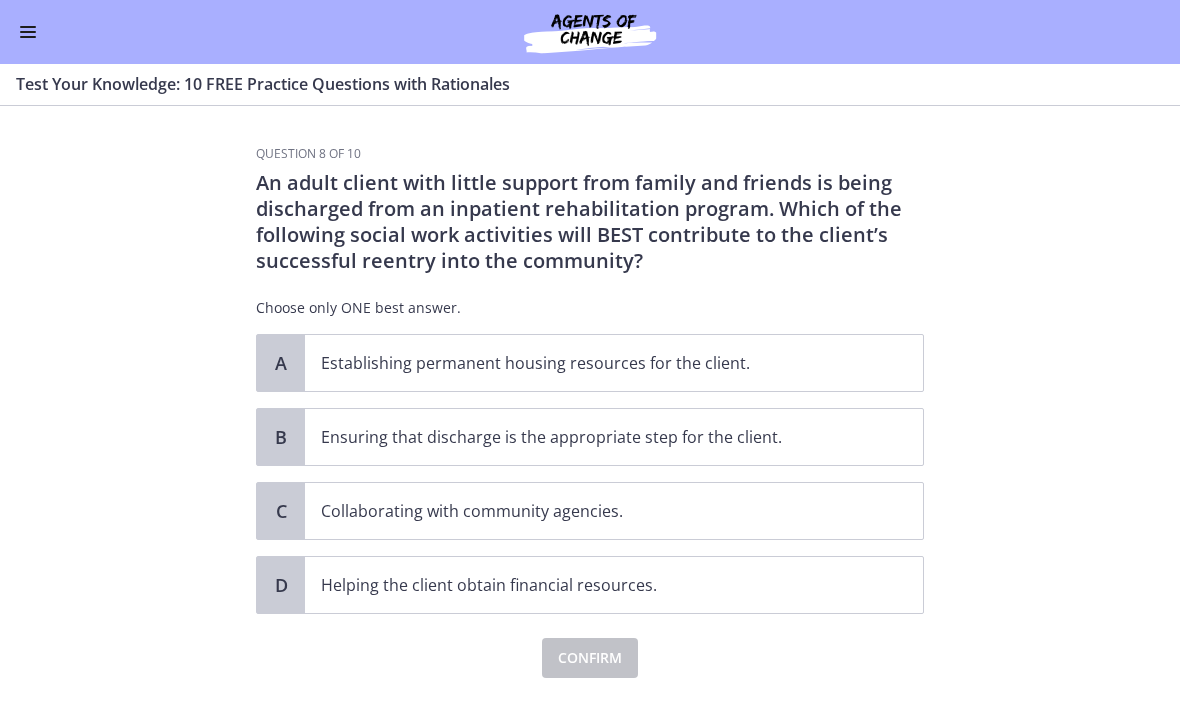 click on "Question   8   of   10
An adult client with little support from family and friends is being discharged from an inpatient rehabilitation program. Which of the following social work activities will BEST contribute to the client’s successful reentry into the community?
Choose only ONE best answer.
A
Establishing permanent housing resources for the client.
B
Ensuring that discharge is the appropriate step for the client.
C
Collaborating with community agencies.
D
Helping the client obtain financial resources.
Confirm" at bounding box center (590, 409) 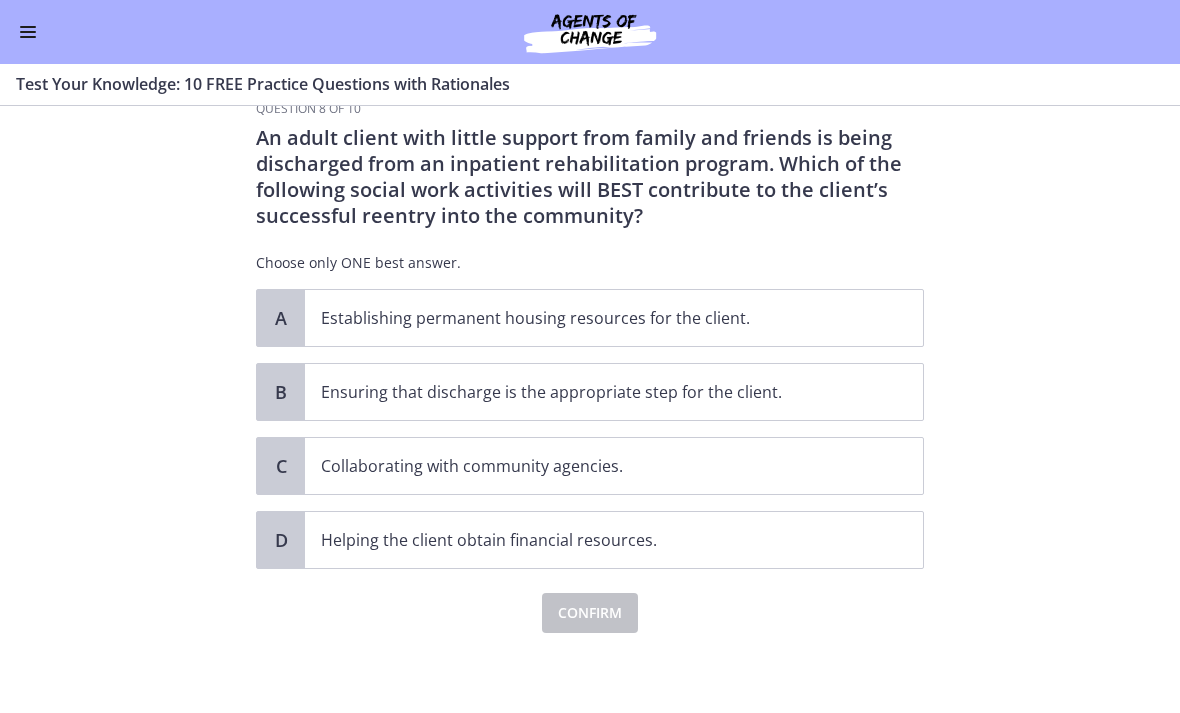 scroll, scrollTop: 45, scrollLeft: 0, axis: vertical 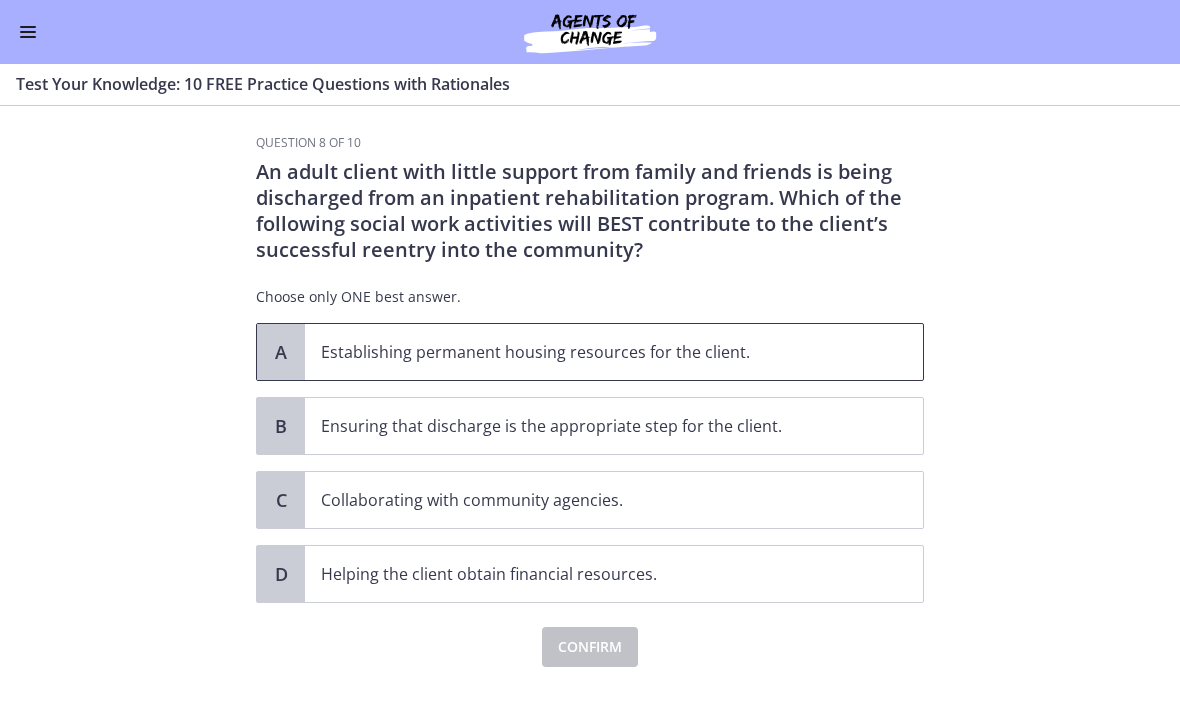 click on "Establishing permanent housing resources for the client." at bounding box center (594, 352) 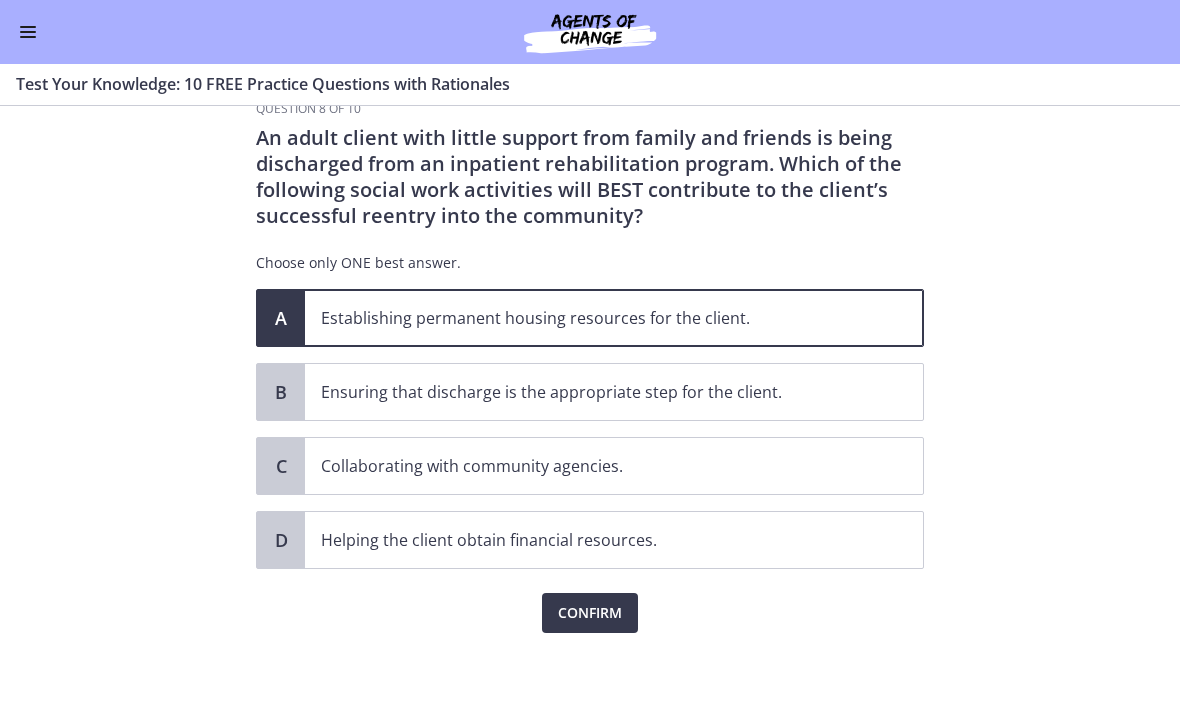 scroll, scrollTop: 45, scrollLeft: 0, axis: vertical 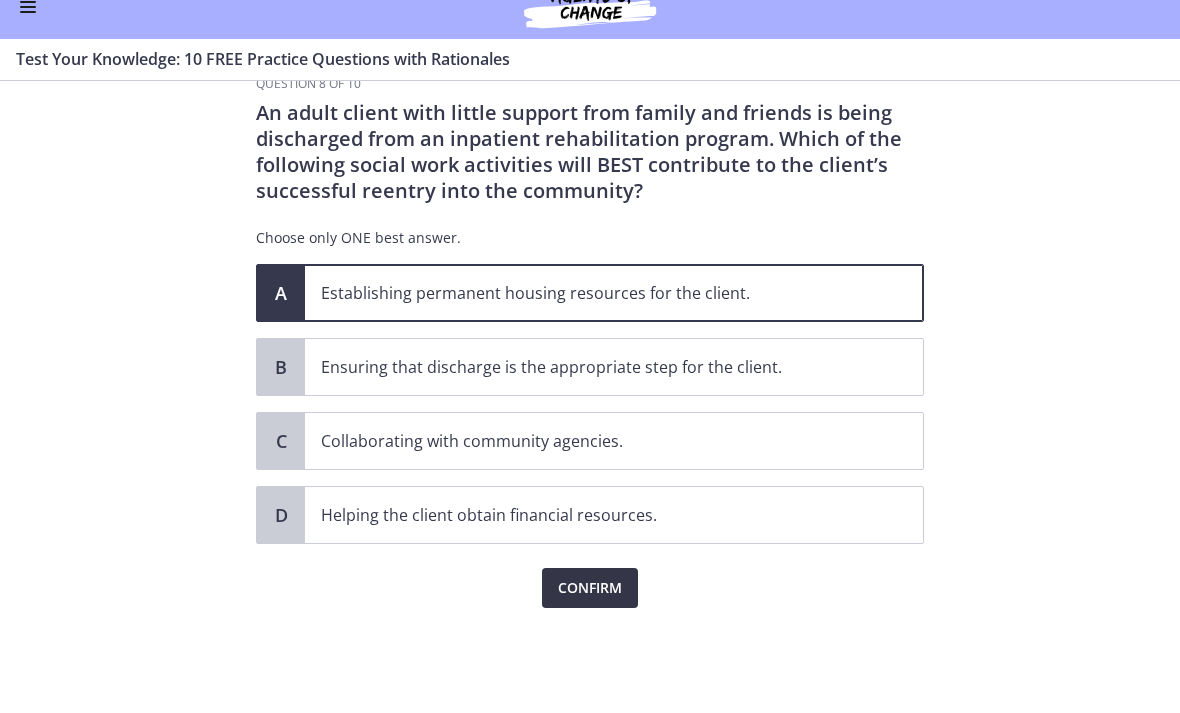 click on "Confirm" at bounding box center [590, 613] 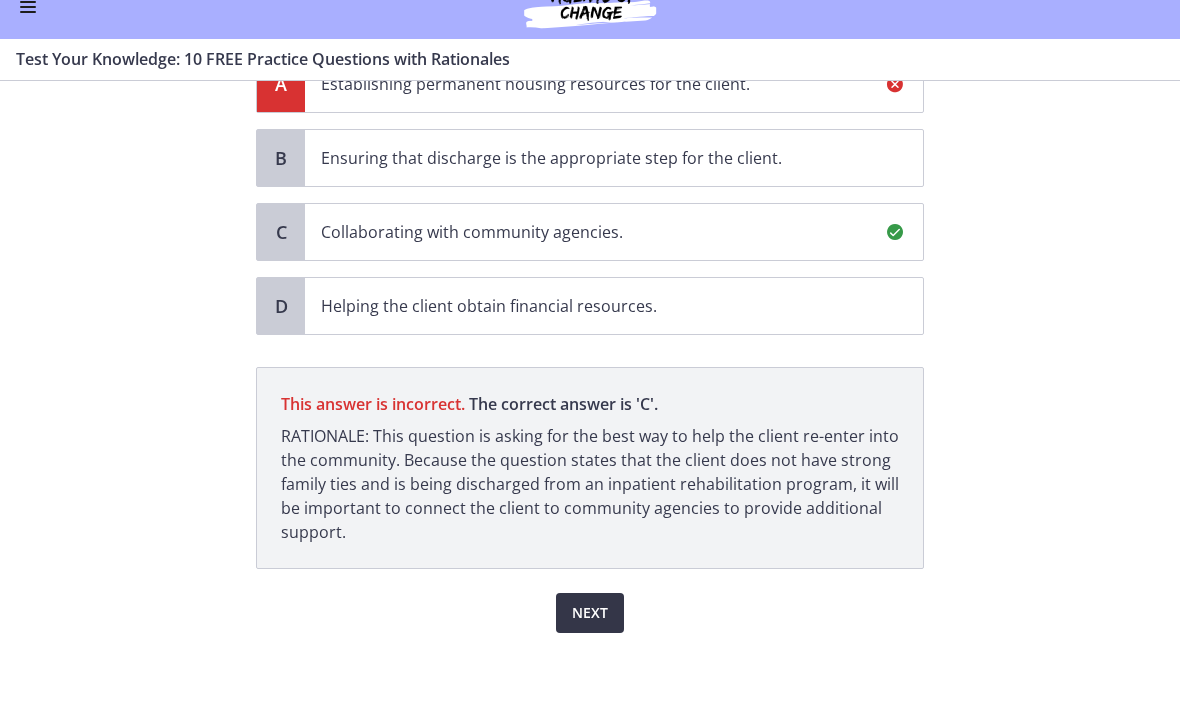 scroll, scrollTop: 279, scrollLeft: 0, axis: vertical 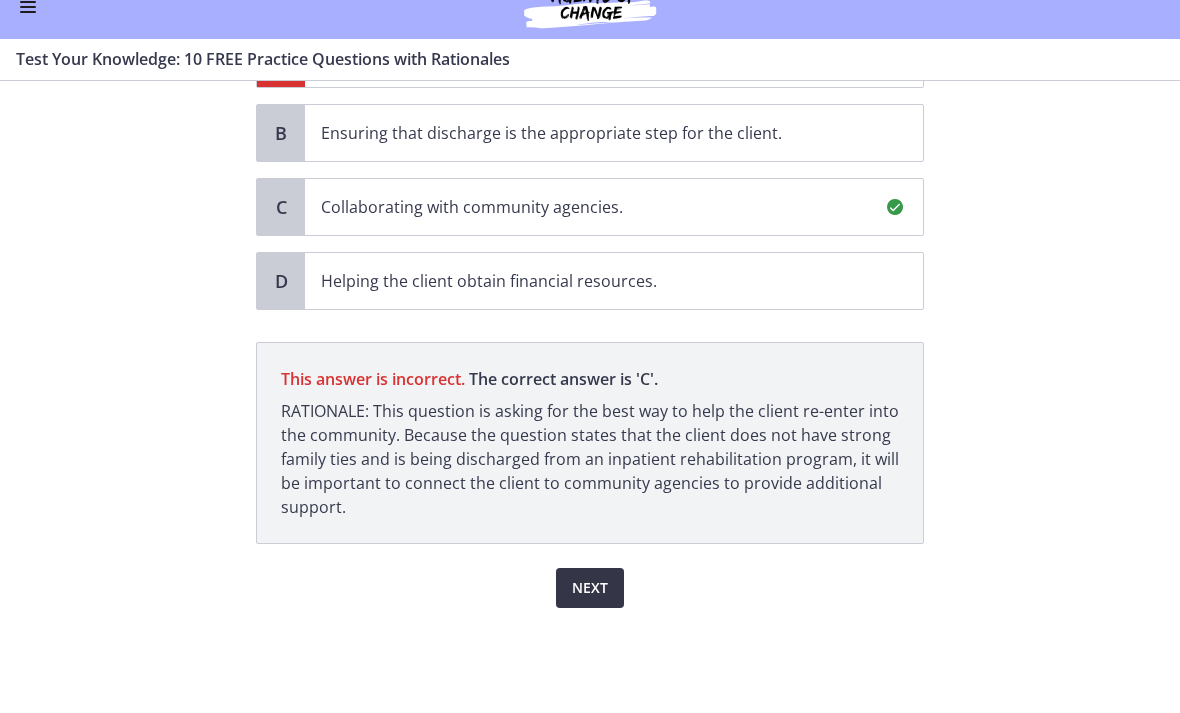 click on "Next" at bounding box center [590, 613] 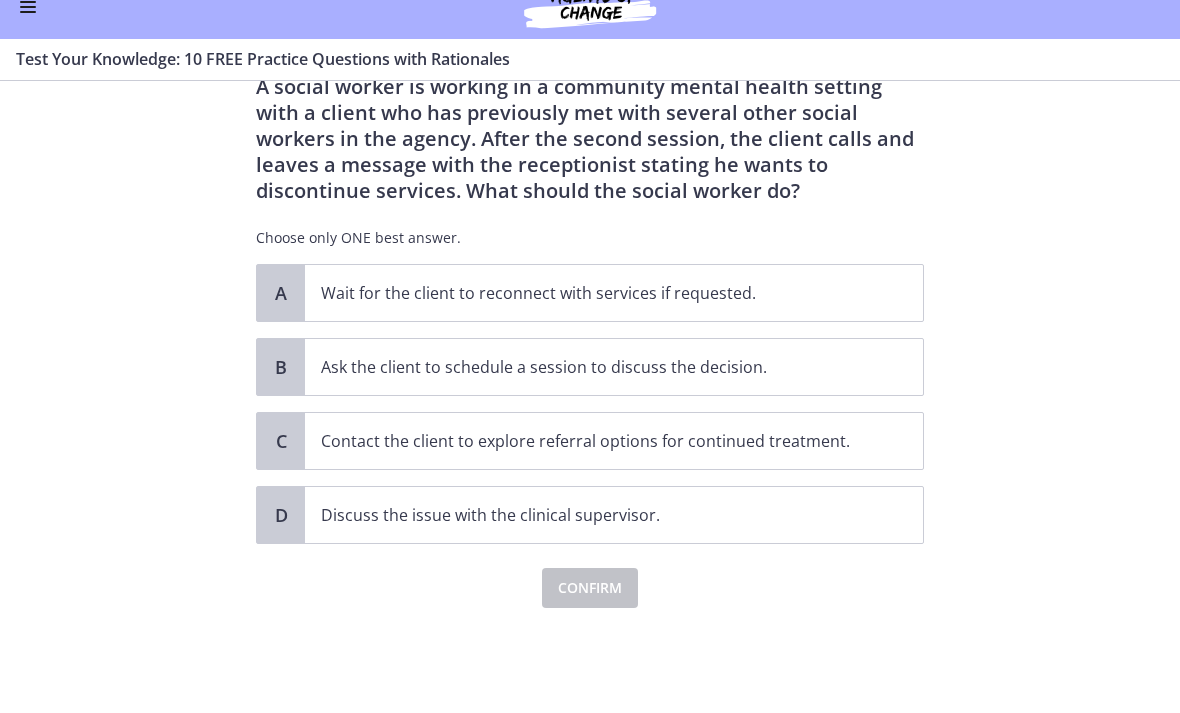 scroll, scrollTop: 0, scrollLeft: 0, axis: both 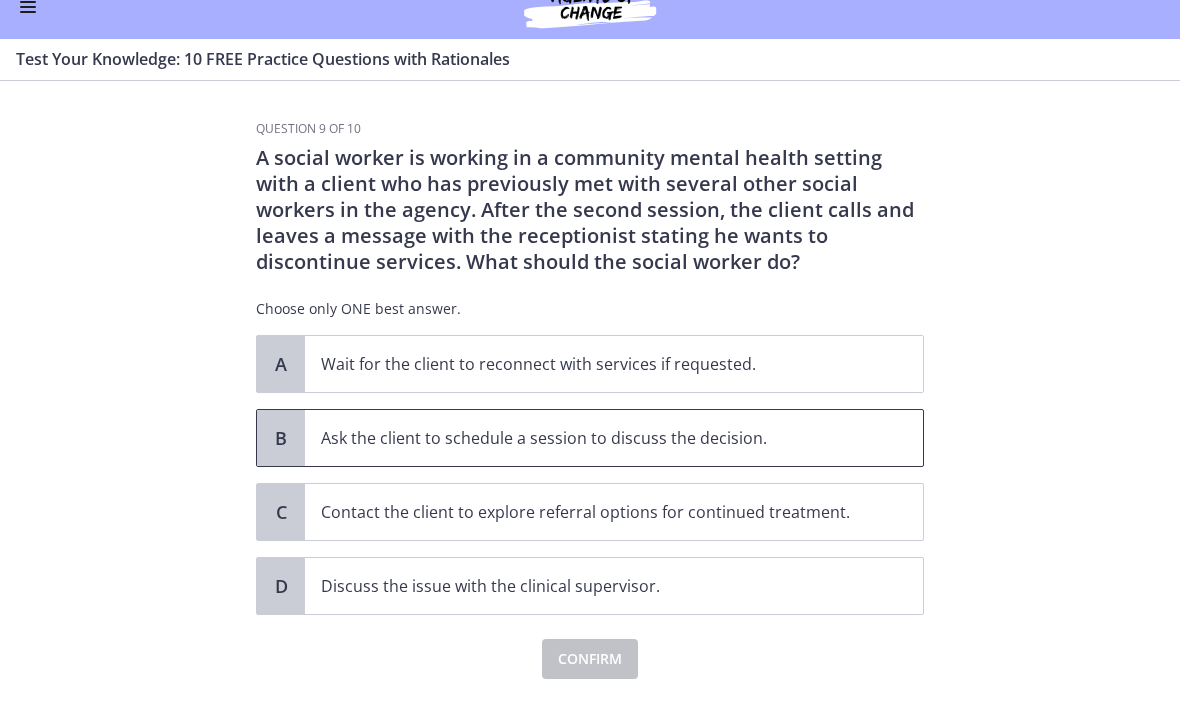 click on "Ask the client to schedule a session to discuss the decision." at bounding box center (594, 463) 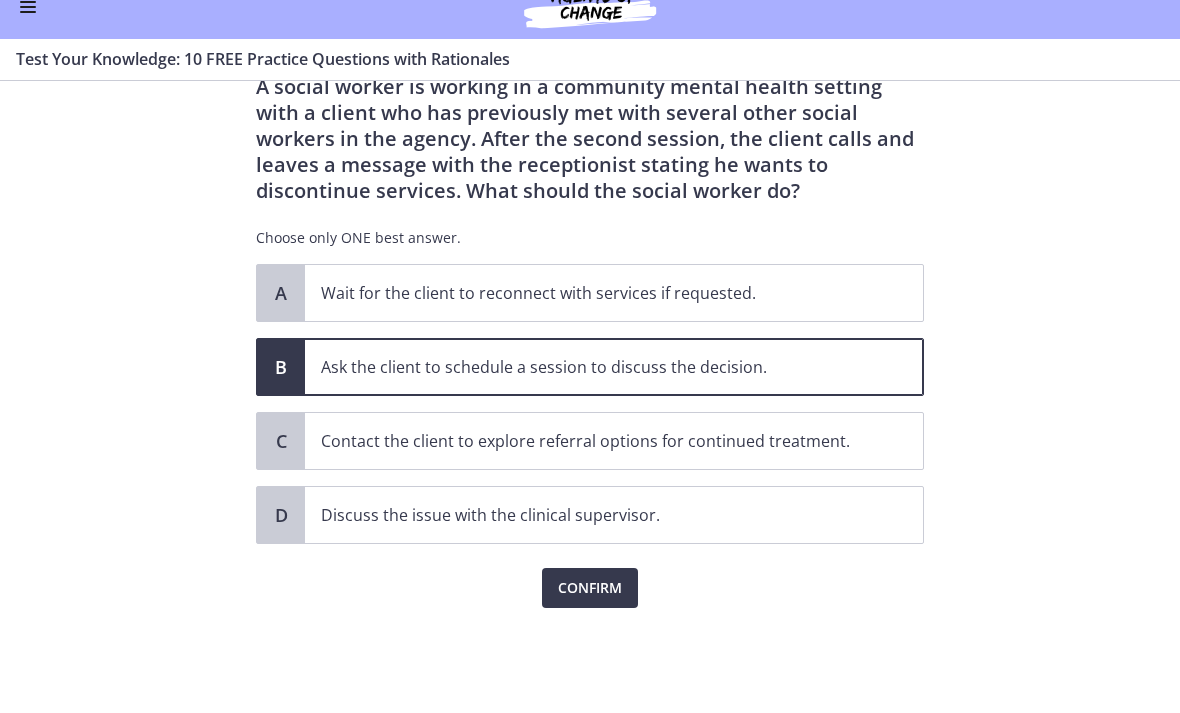 scroll, scrollTop: 71, scrollLeft: 0, axis: vertical 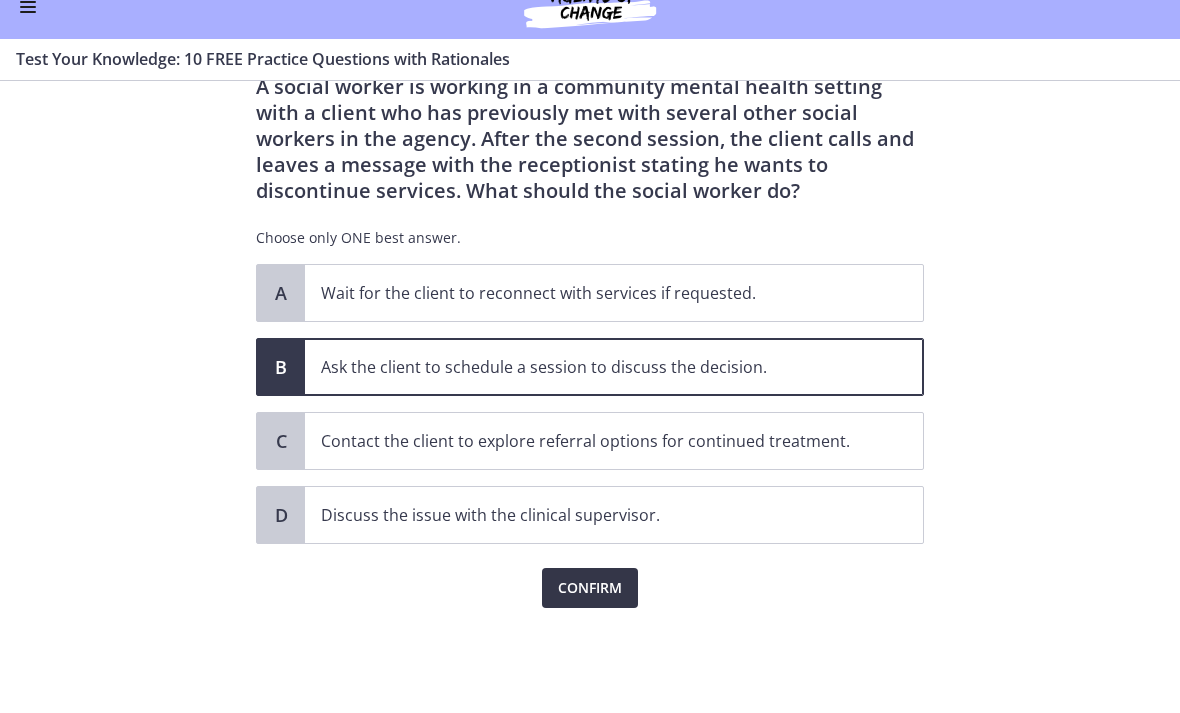 click on "Confirm" at bounding box center (590, 613) 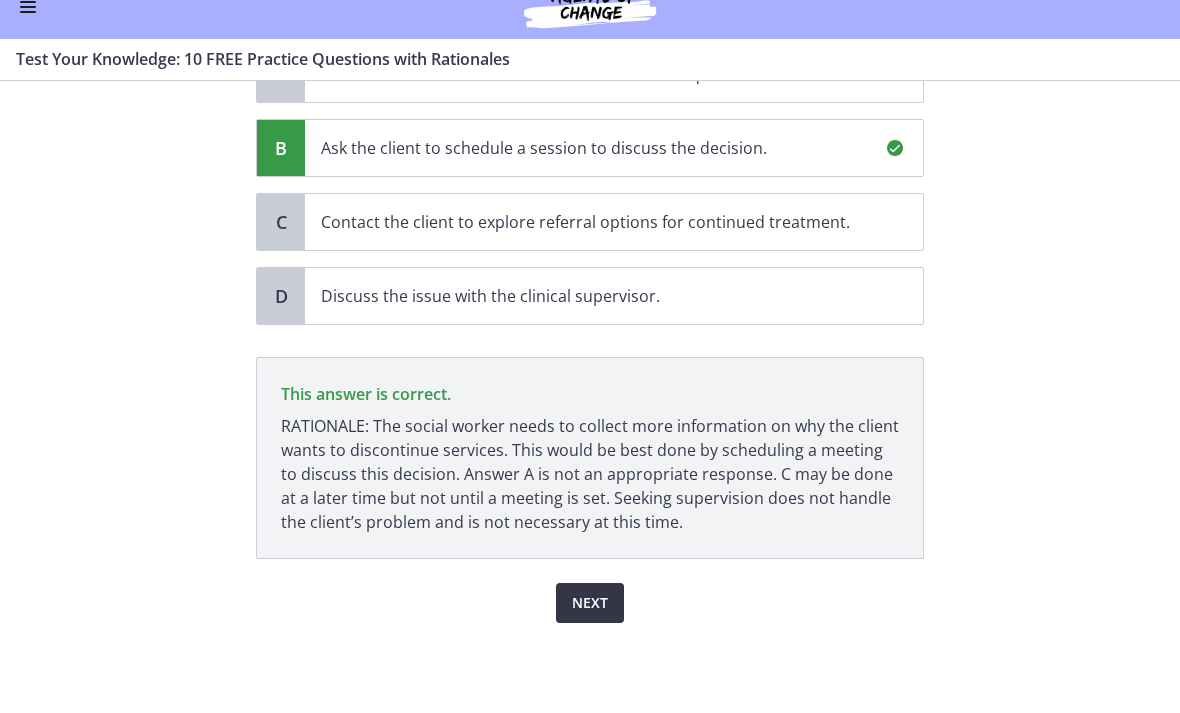 scroll, scrollTop: 305, scrollLeft: 0, axis: vertical 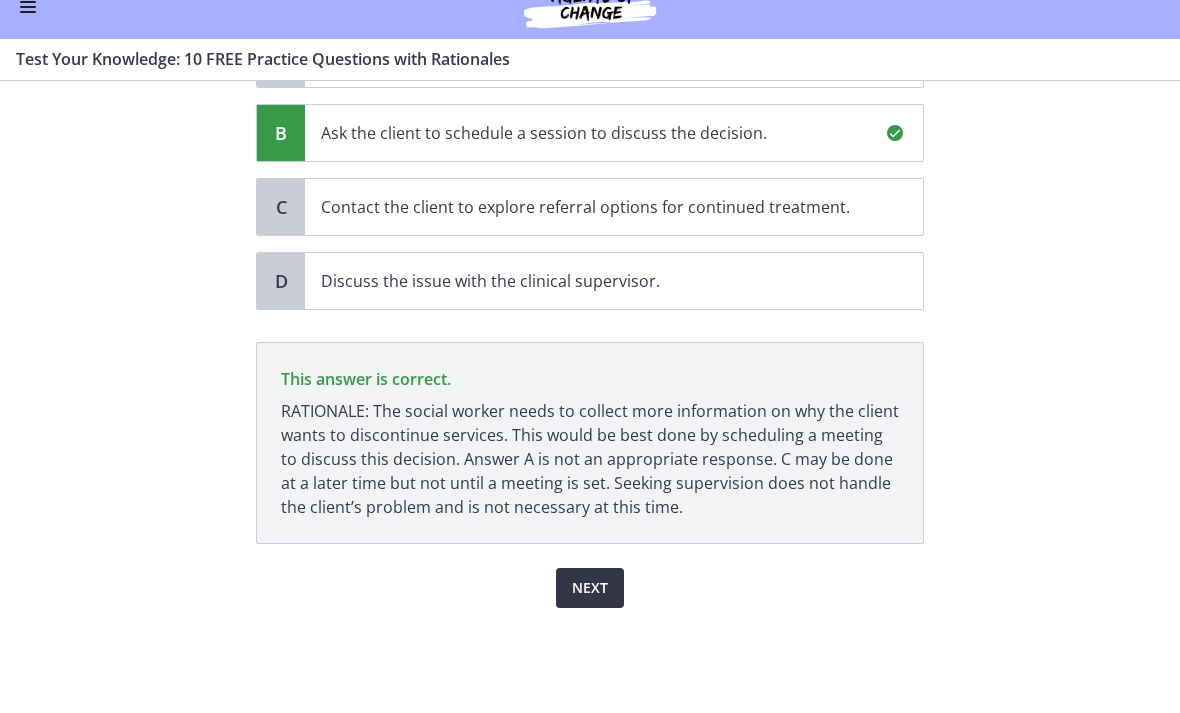click on "Next" at bounding box center (590, 613) 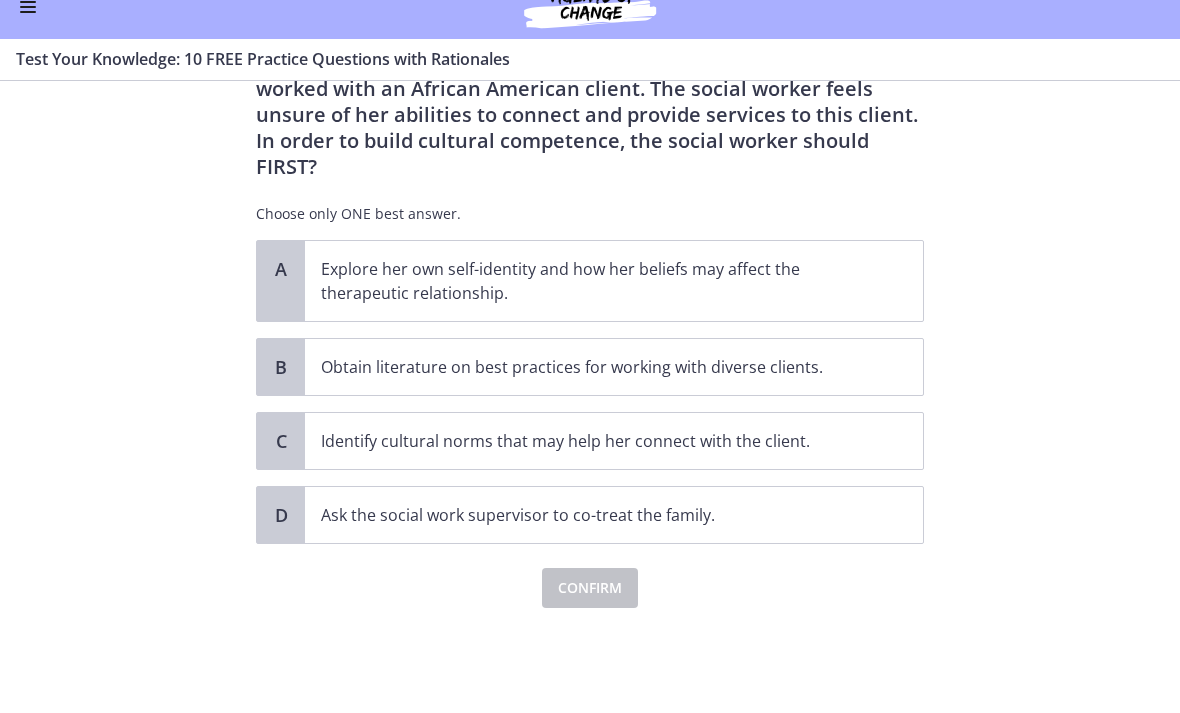scroll, scrollTop: 147, scrollLeft: 0, axis: vertical 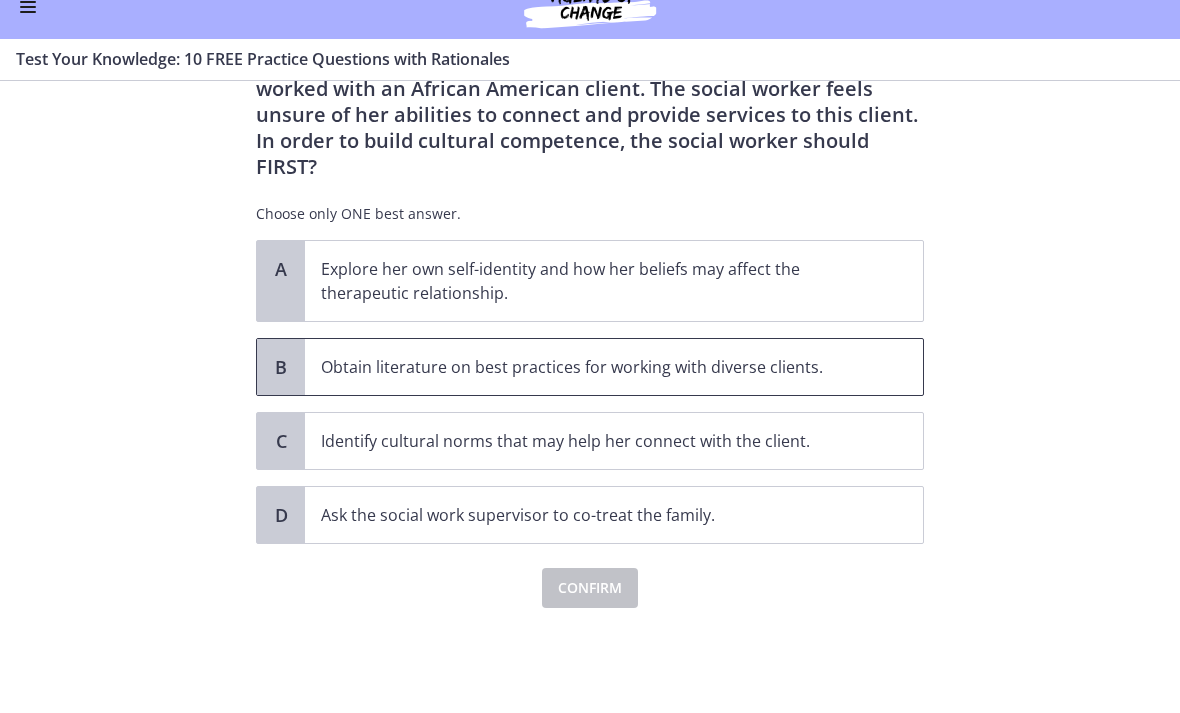 click on "Obtain literature on best practices for working with diverse clients." at bounding box center [594, 392] 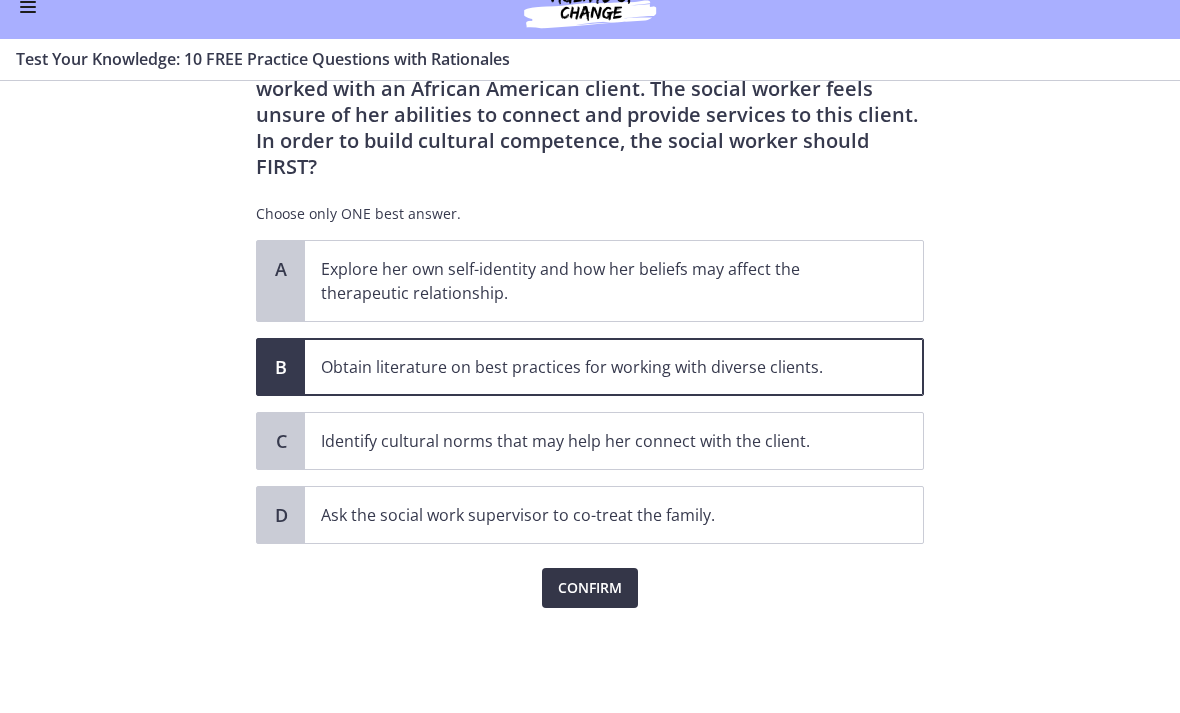 click on "Confirm" at bounding box center [590, 613] 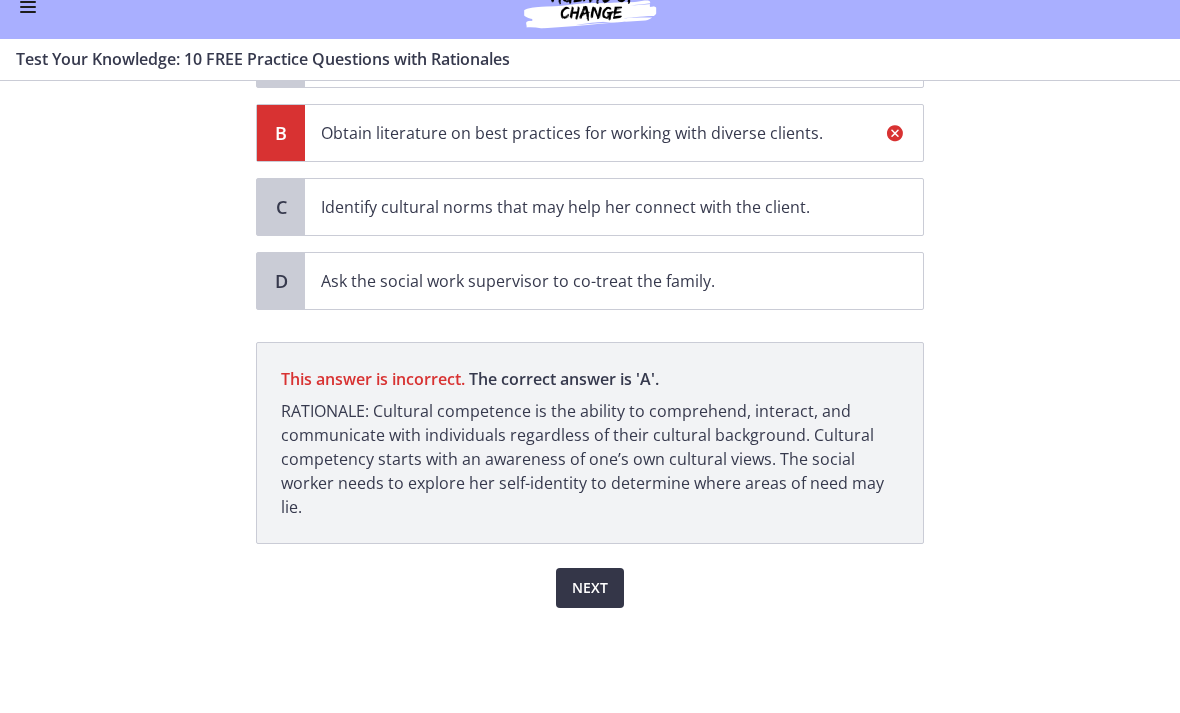 scroll, scrollTop: 381, scrollLeft: 0, axis: vertical 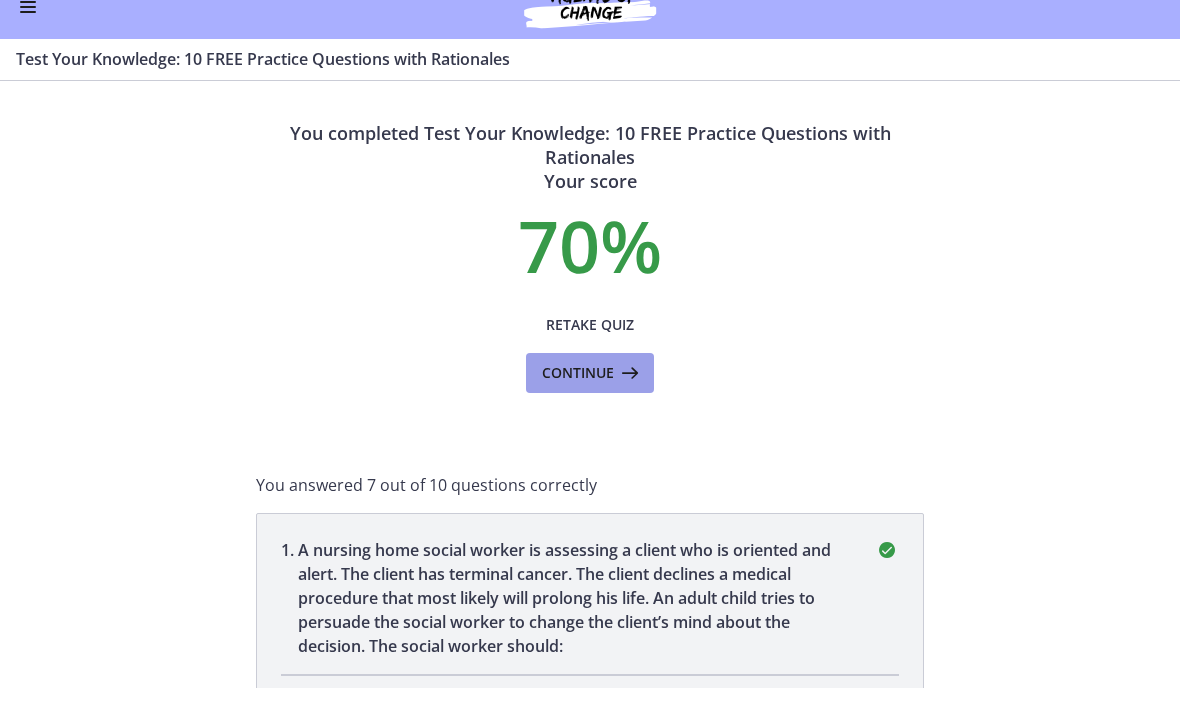 click at bounding box center [628, 398] 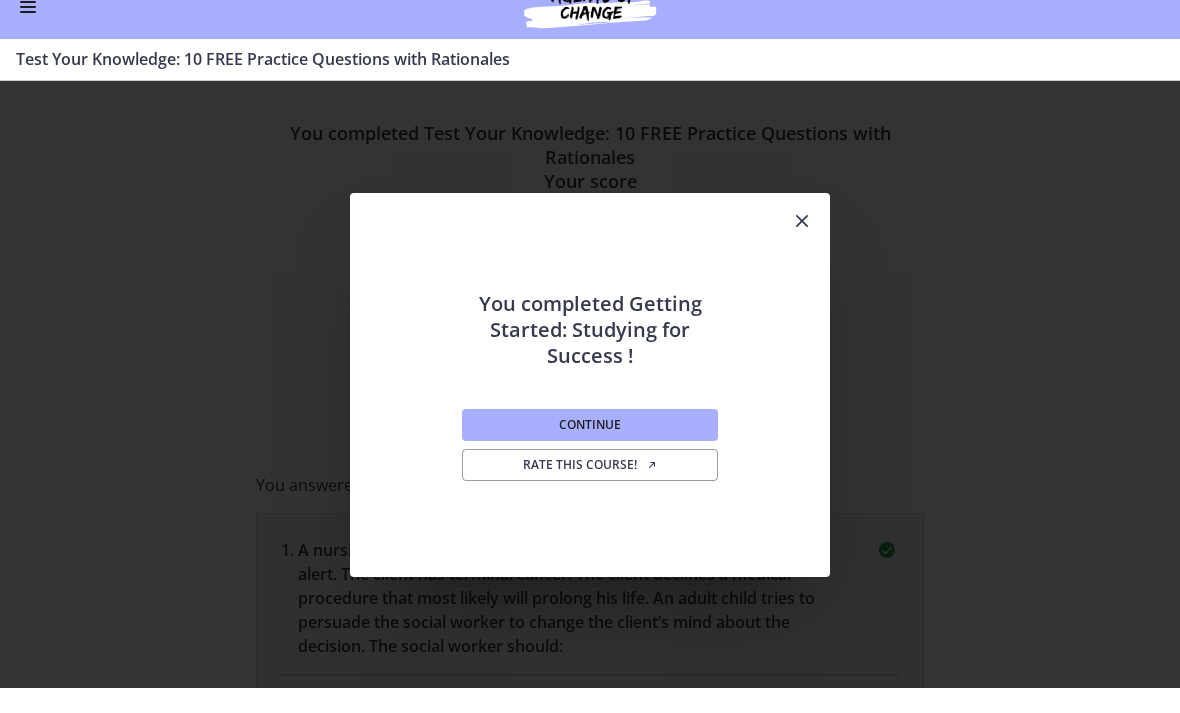 click at bounding box center [802, 246] 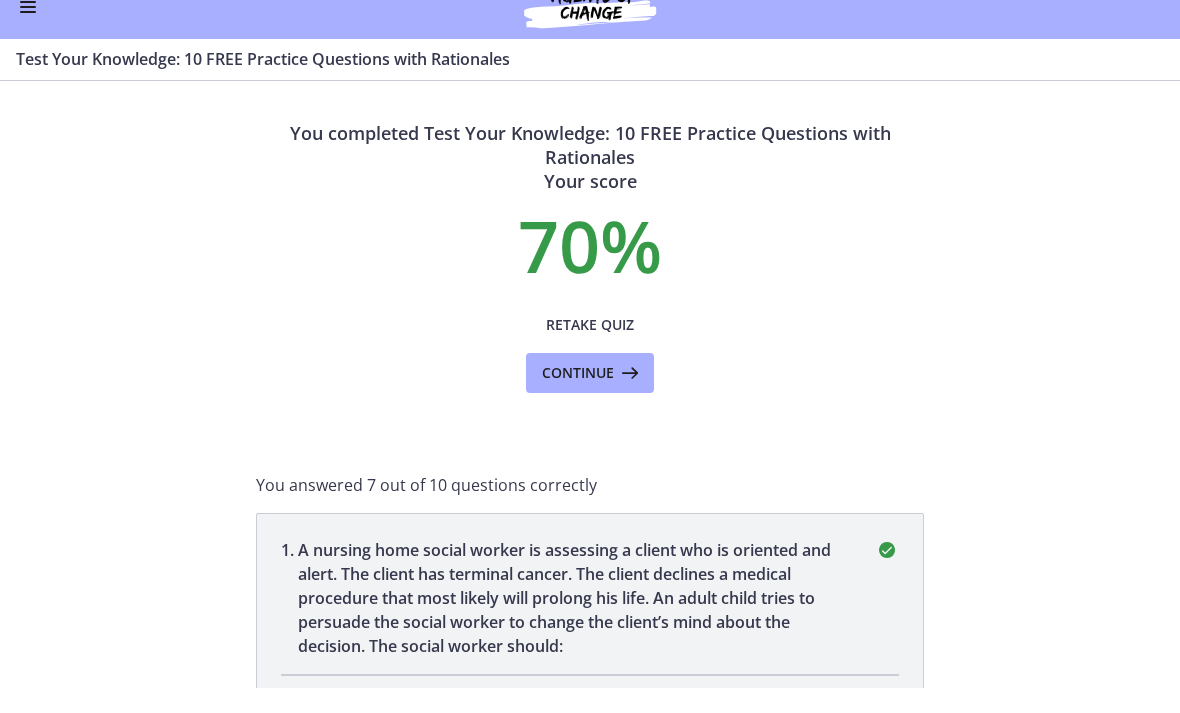 scroll, scrollTop: 0, scrollLeft: 0, axis: both 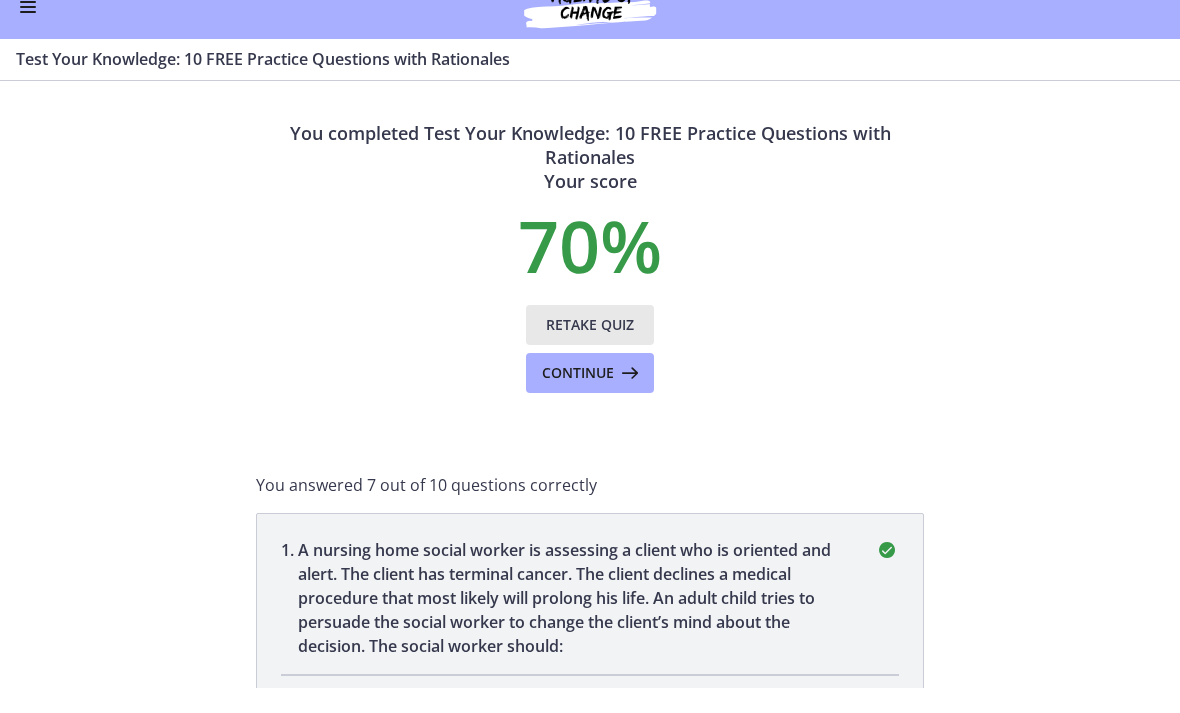 click on "Retake Quiz" at bounding box center (590, 350) 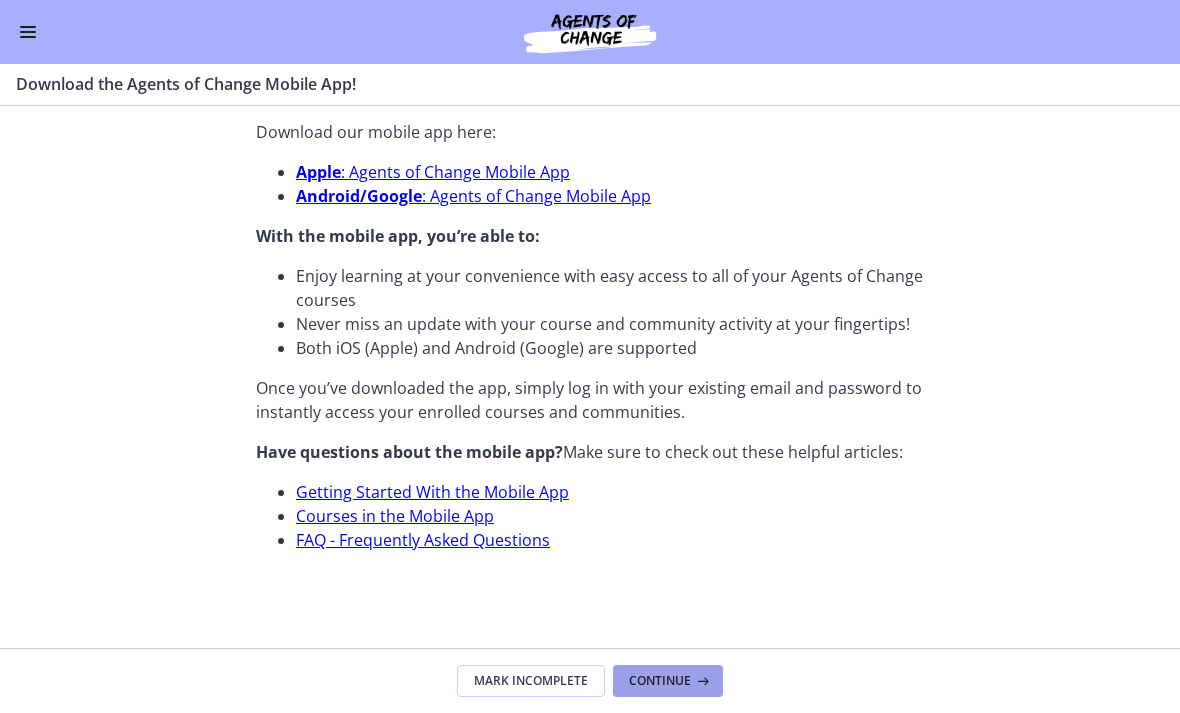 click on "Continue" at bounding box center (660, 681) 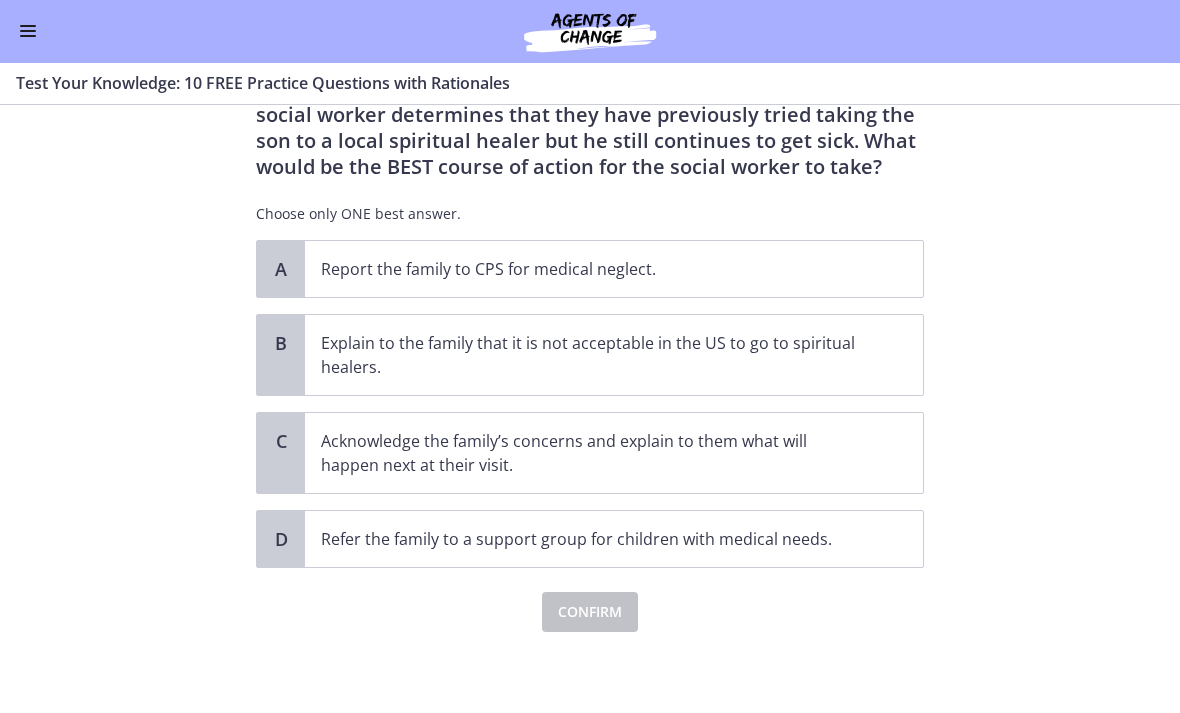 scroll, scrollTop: 171, scrollLeft: 0, axis: vertical 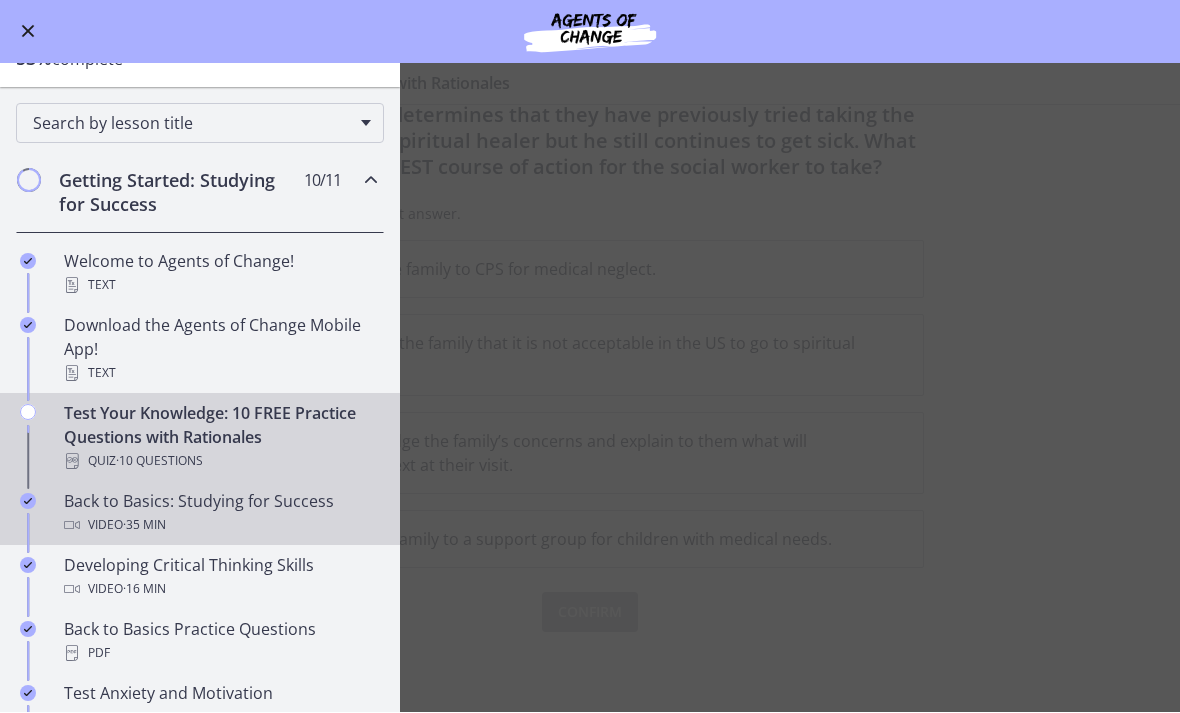 click on "Video
·  35 min" at bounding box center (220, 526) 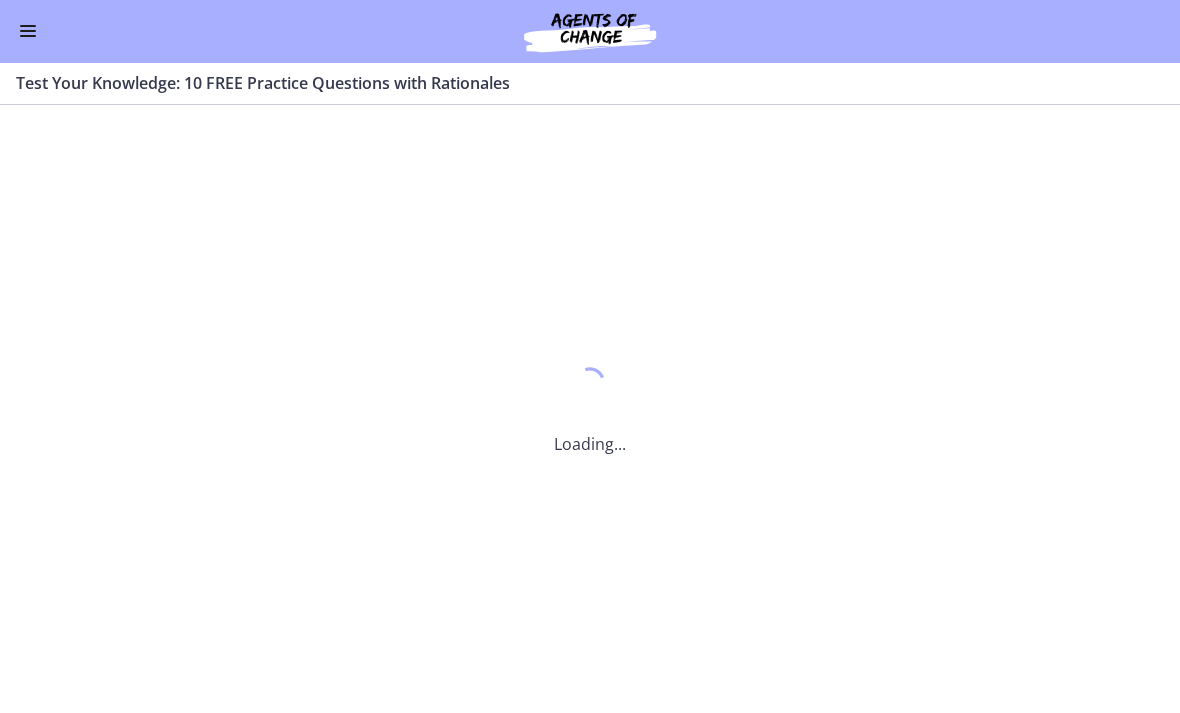 scroll, scrollTop: 0, scrollLeft: 0, axis: both 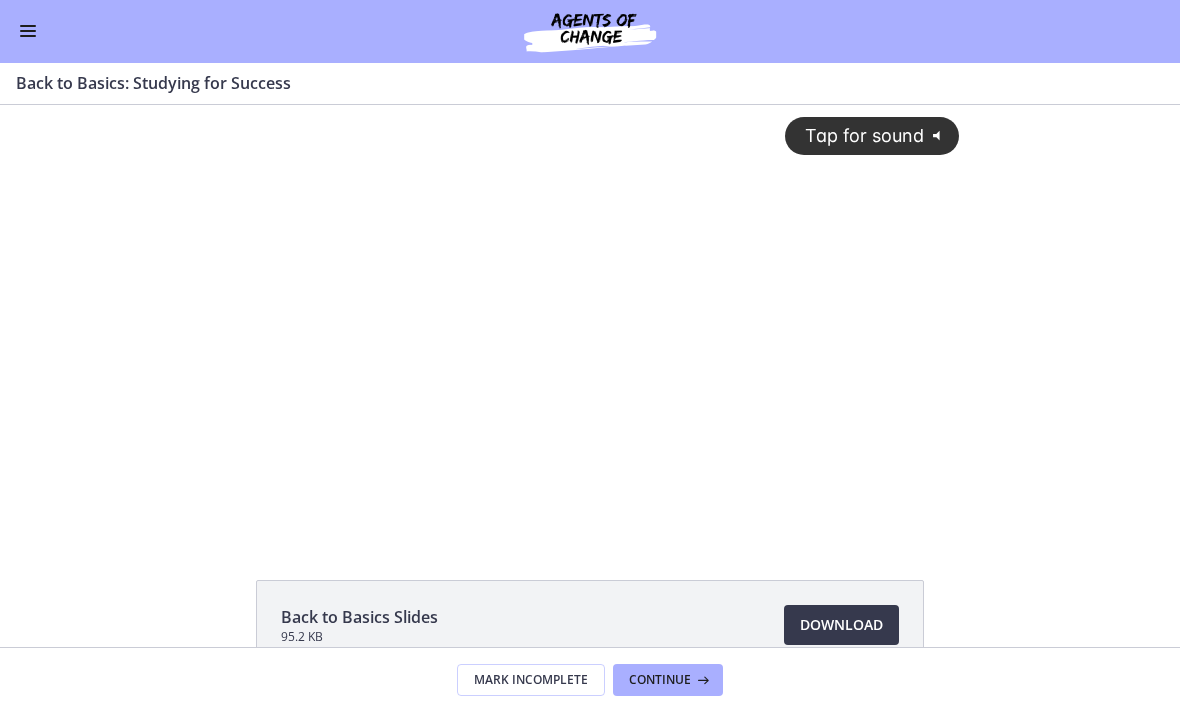 click on "Tap for sound
@keyframes VOLUME_SMALL_WAVE_FLASH {
0% { opacity: 0; }
33% { opacity: 1; }
66% { opacity: 1; }
100% { opacity: 0; }
}
@keyframes VOLUME_LARGE_WAVE_FLASH {
0% { opacity: 0; }
33% { opacity: 1; }
66% { opacity: 1; }
100% { opacity: 0; }
}
.volume__small-wave {
animation: VOLUME_SMALL_WAVE_FLASH 2s infinite;
opacity: 0;
}
.volume__large-wave {
animation: VOLUME_LARGE_WAVE_FLASH 2s infinite .3s;
opacity: 0;
}" at bounding box center (590, 303) 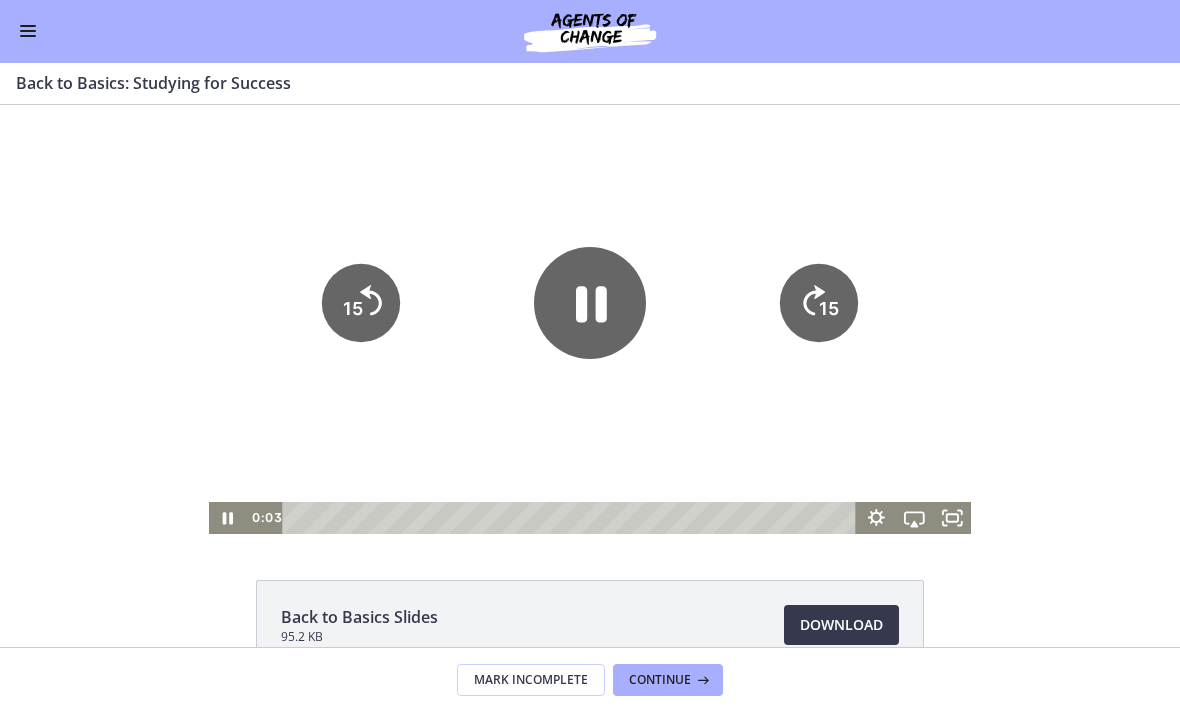 click on "Back to Basics Slides
95.2 KB
Download
Opens in a new window
Study Plan Template
Download
Opens in a new window" 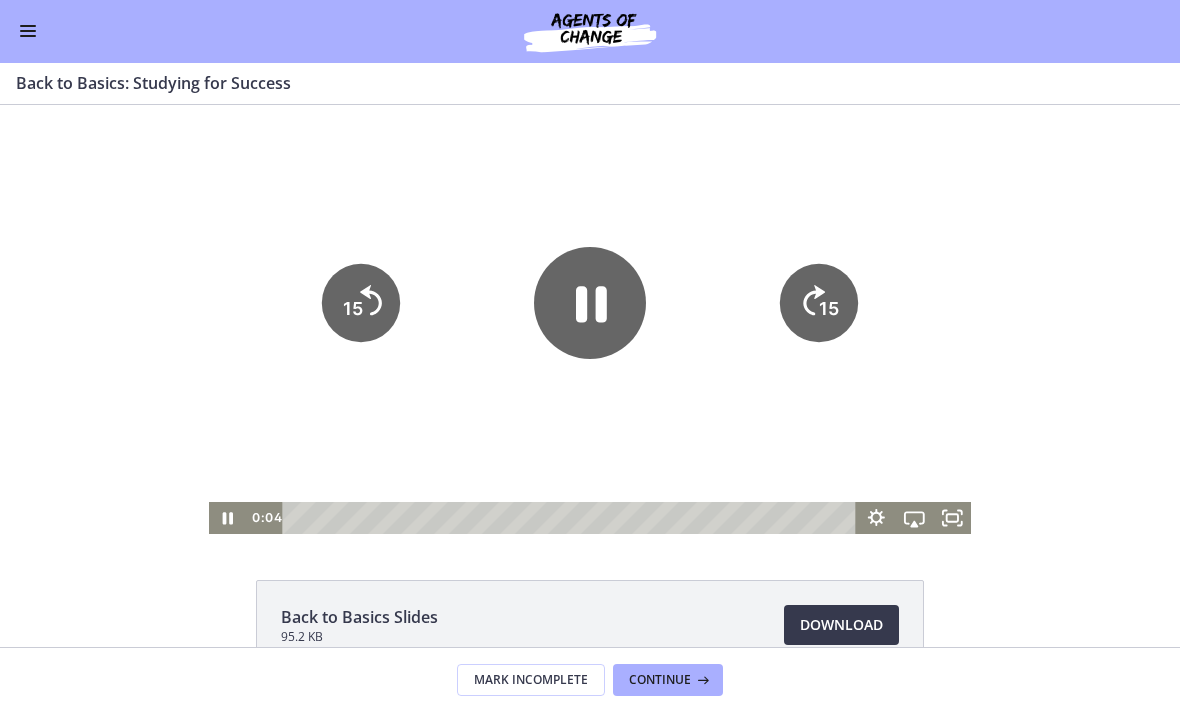 click 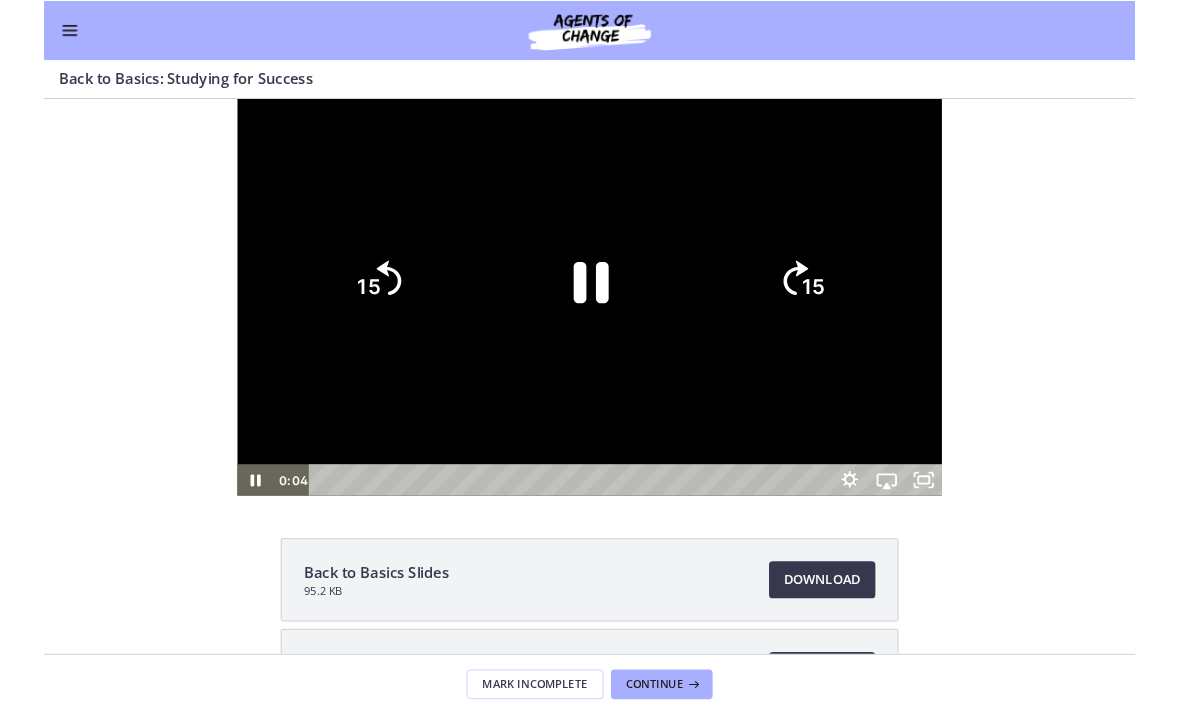 scroll, scrollTop: 0, scrollLeft: 0, axis: both 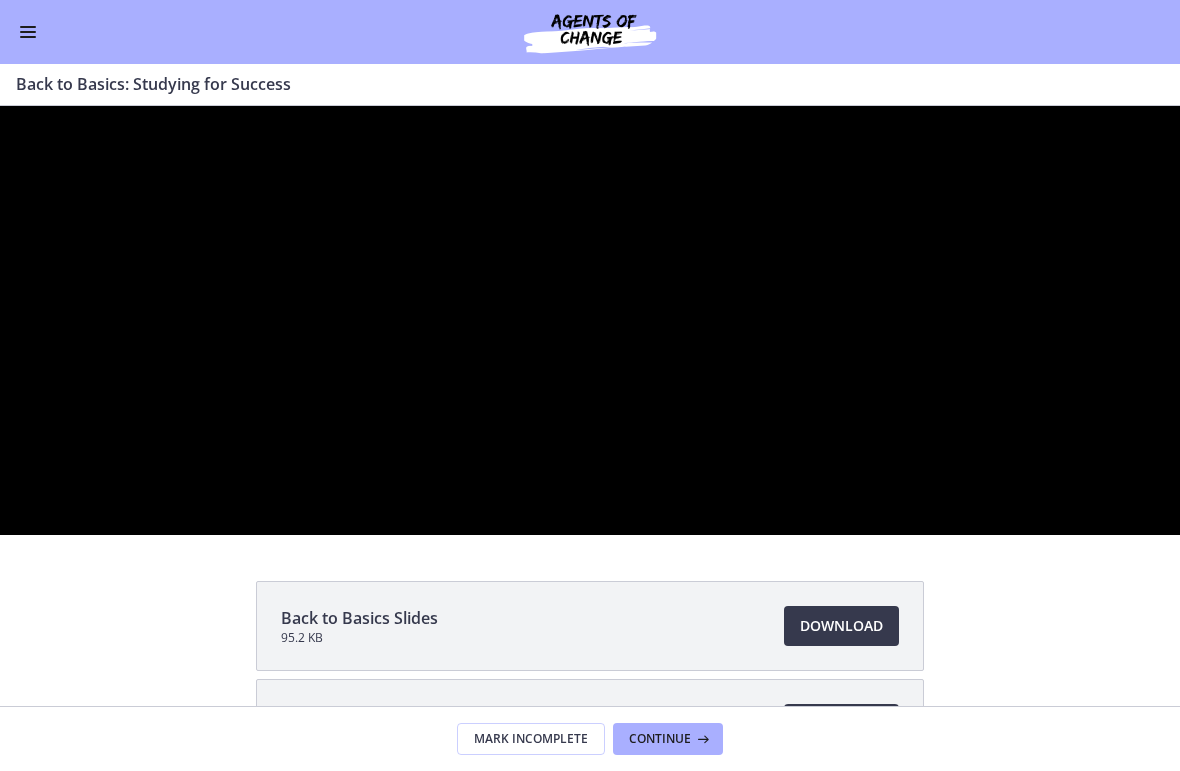 click at bounding box center (590, 320) 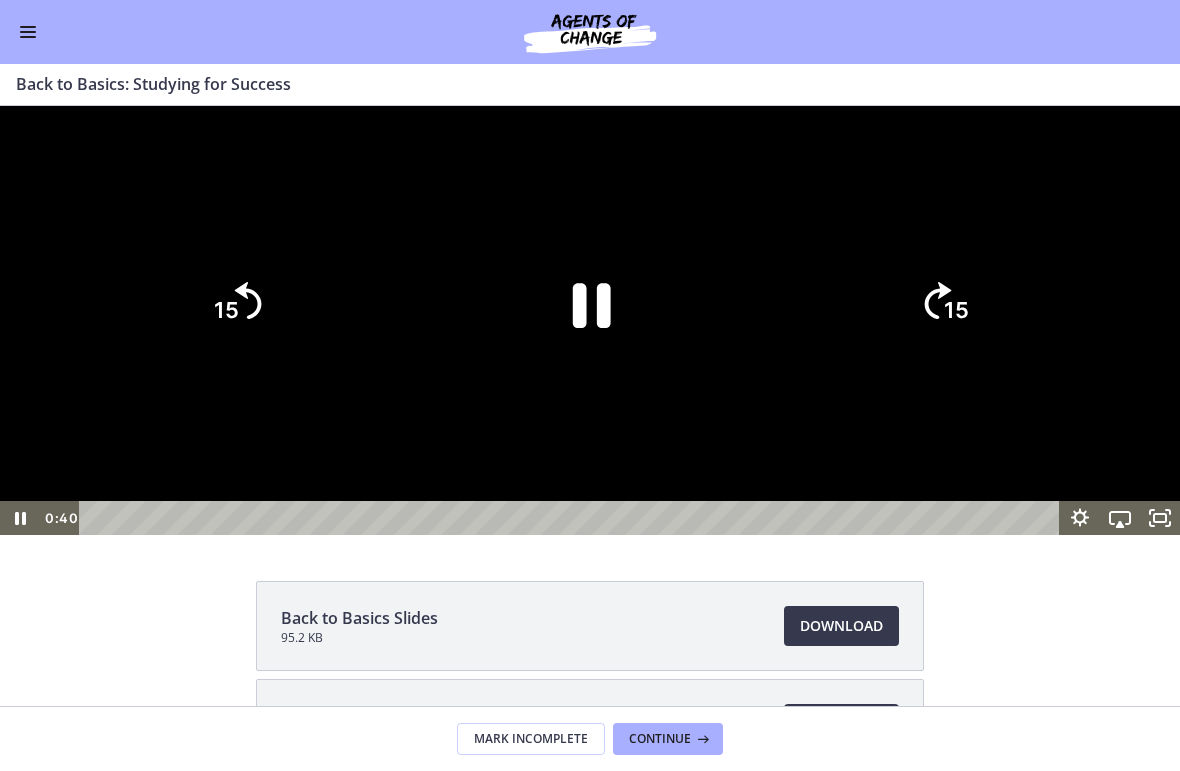 click at bounding box center [590, 320] 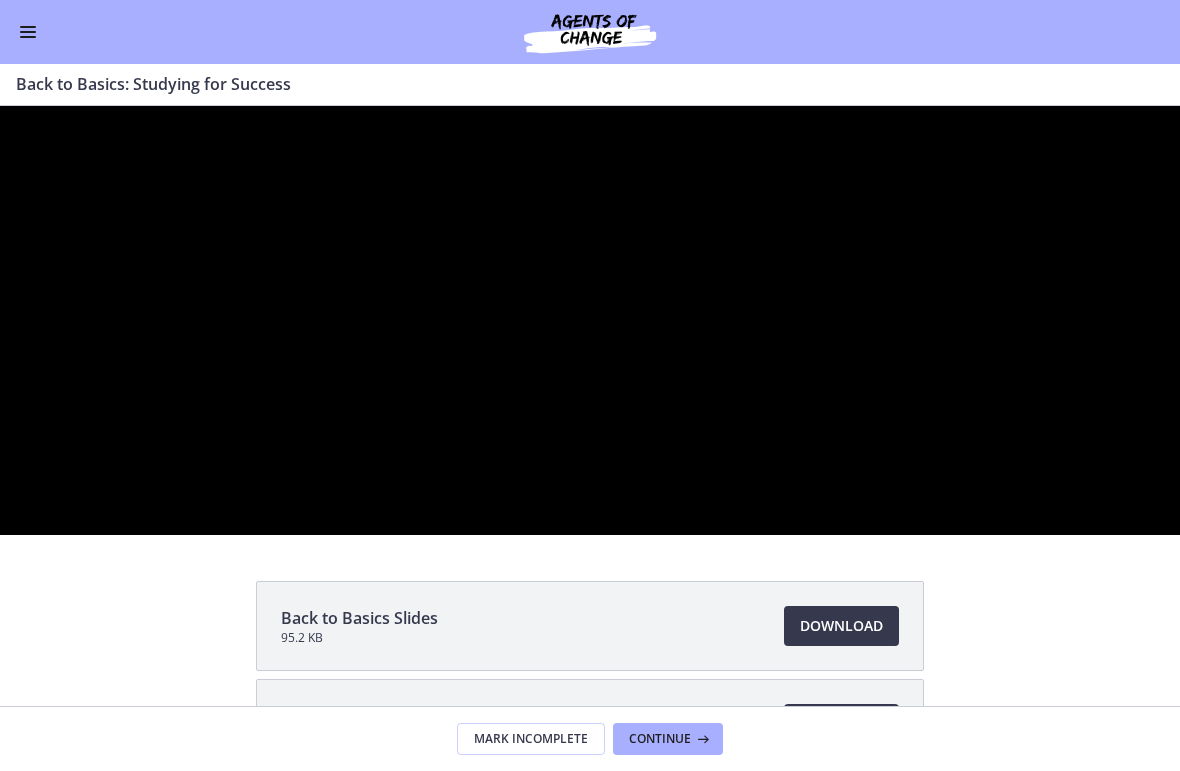 click at bounding box center (590, 320) 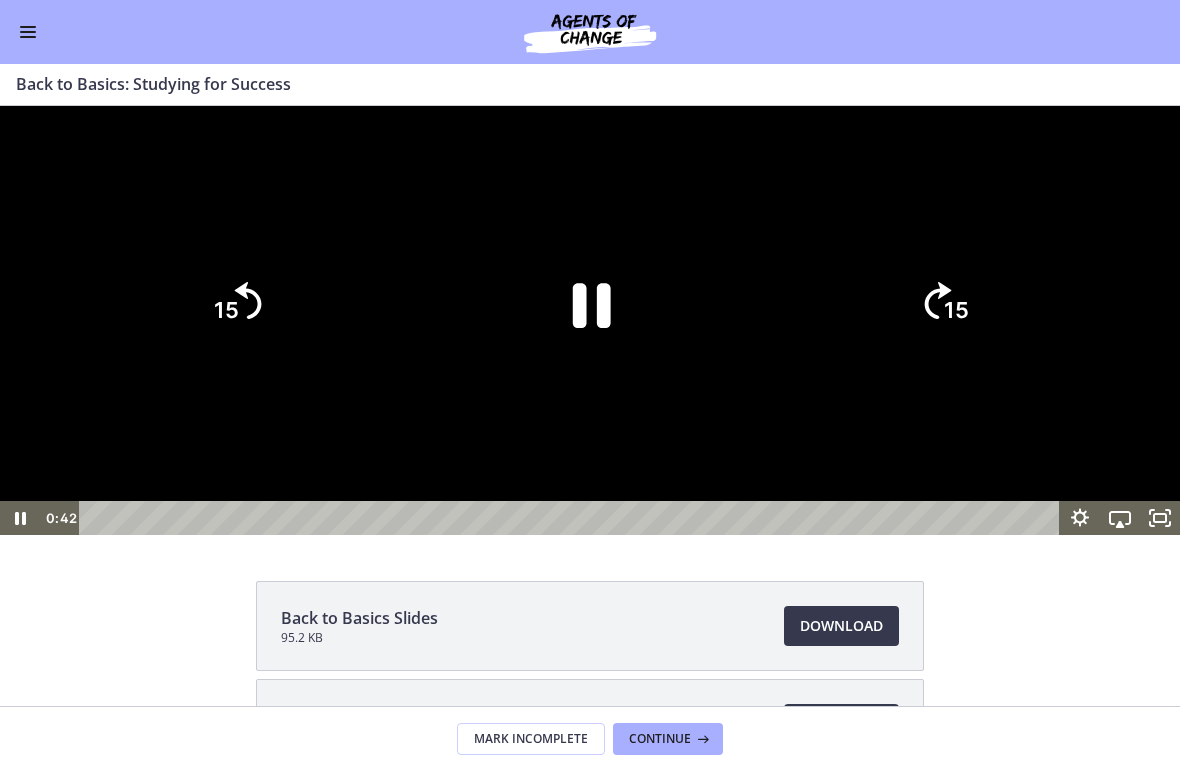click 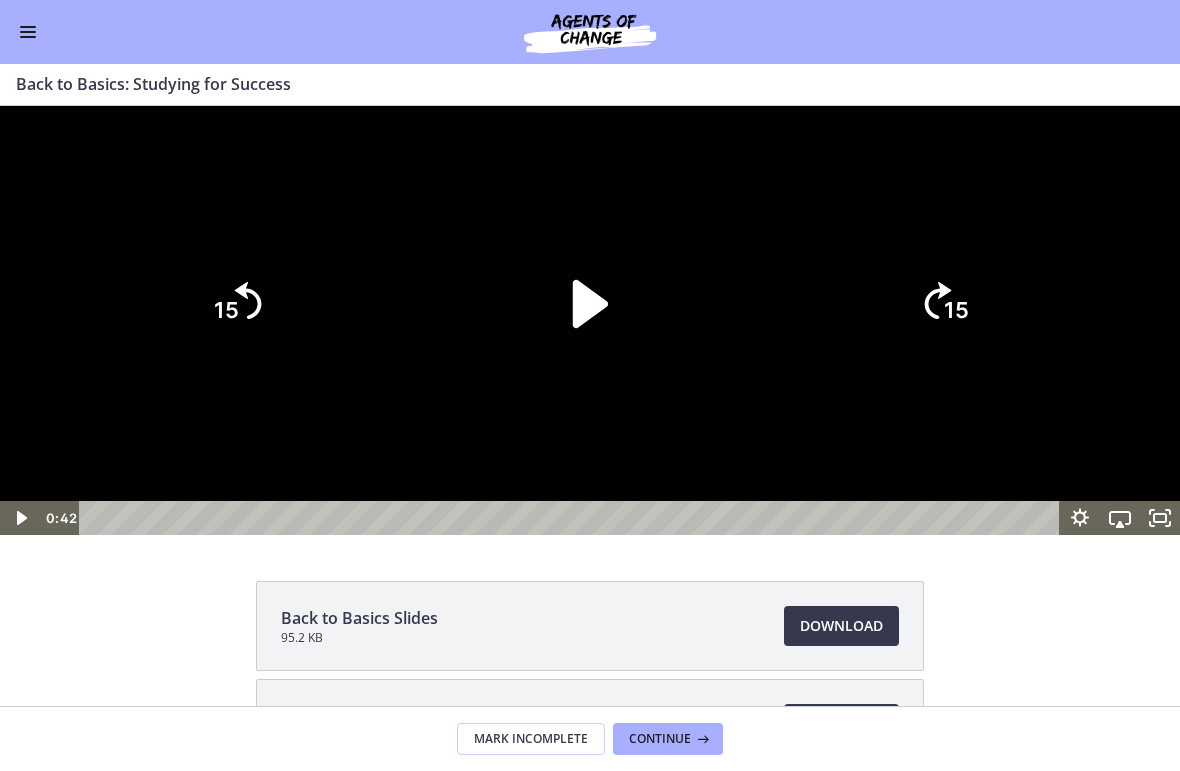 click 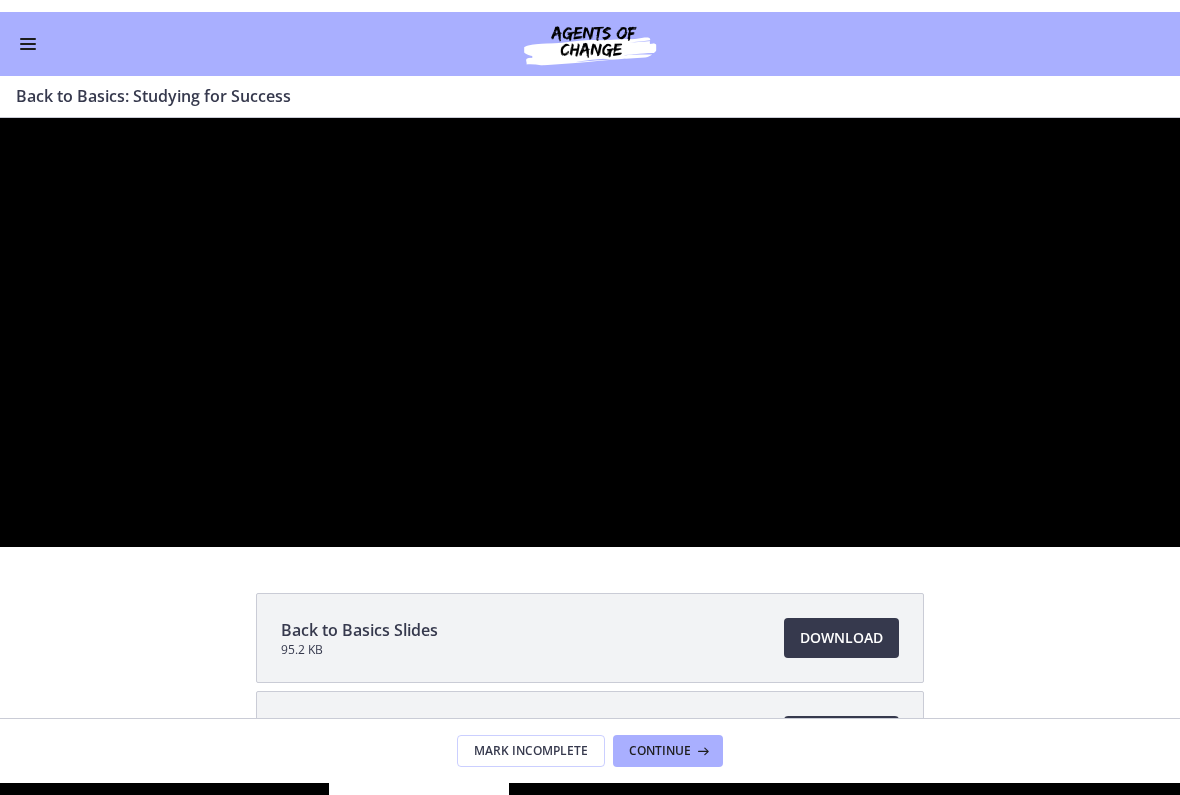 click at bounding box center (590, 332) 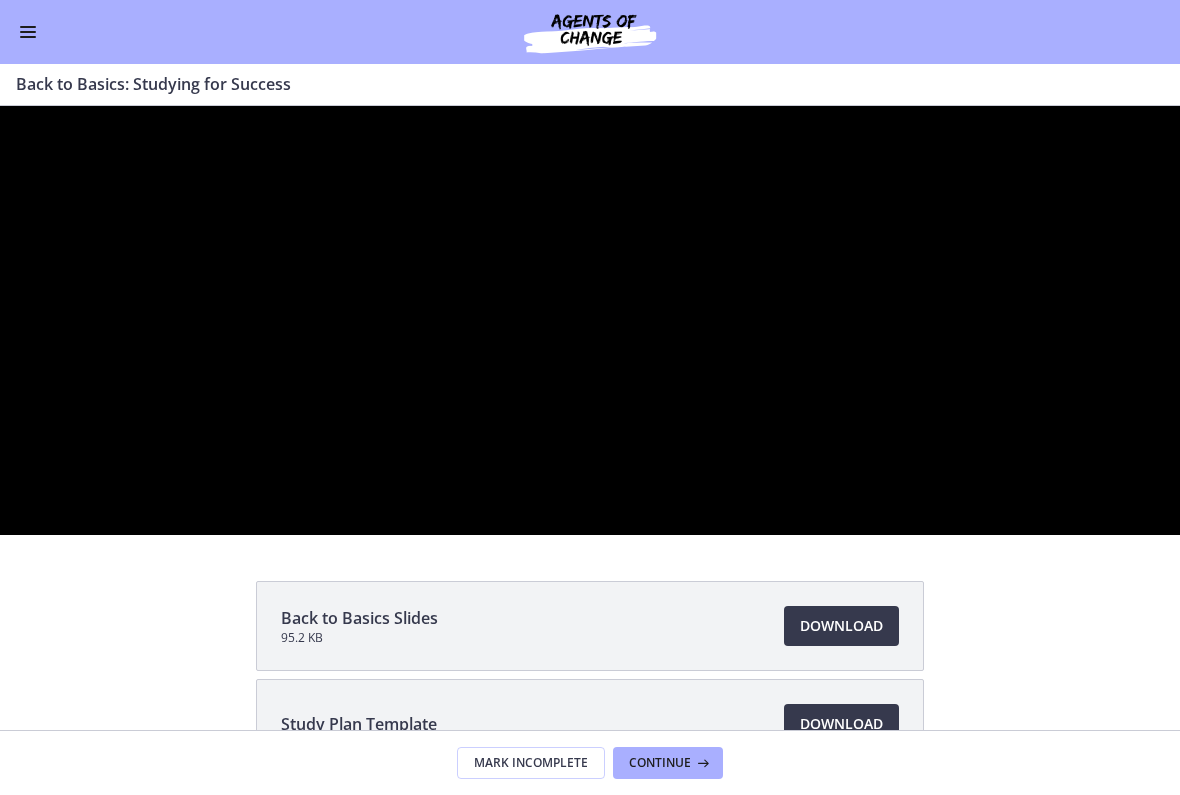 click at bounding box center [590, 320] 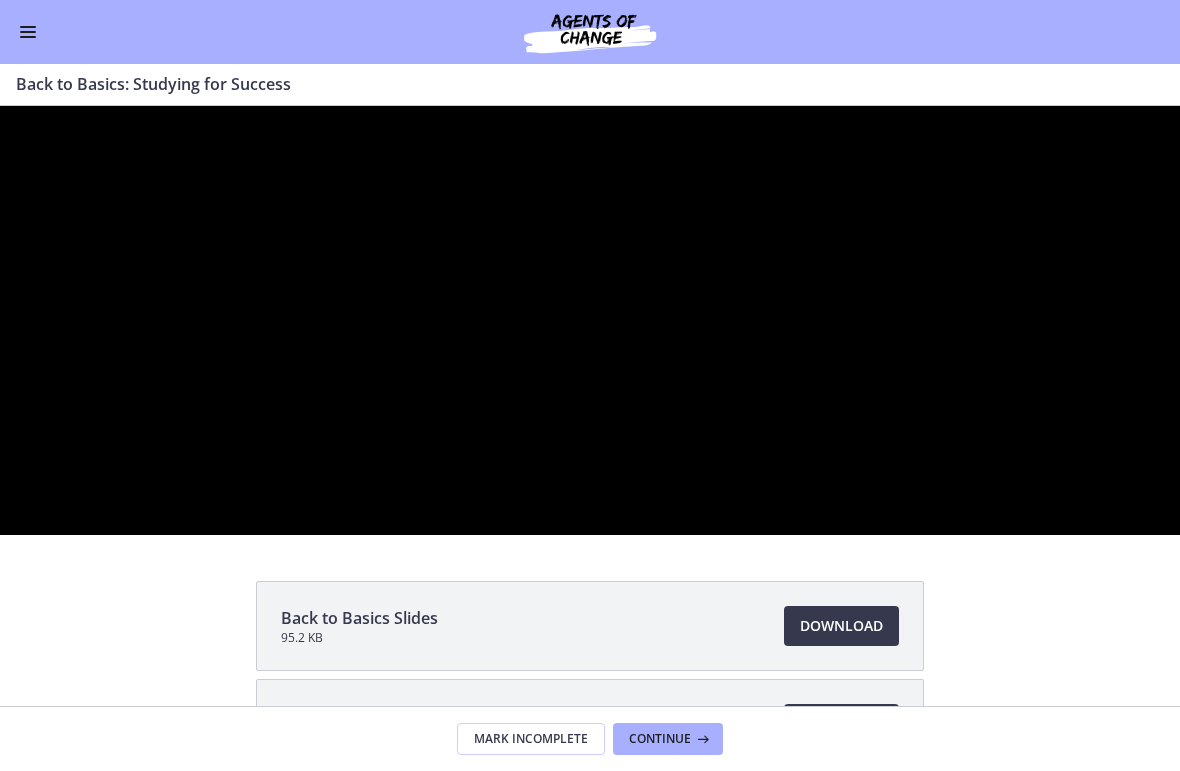 click at bounding box center [590, 320] 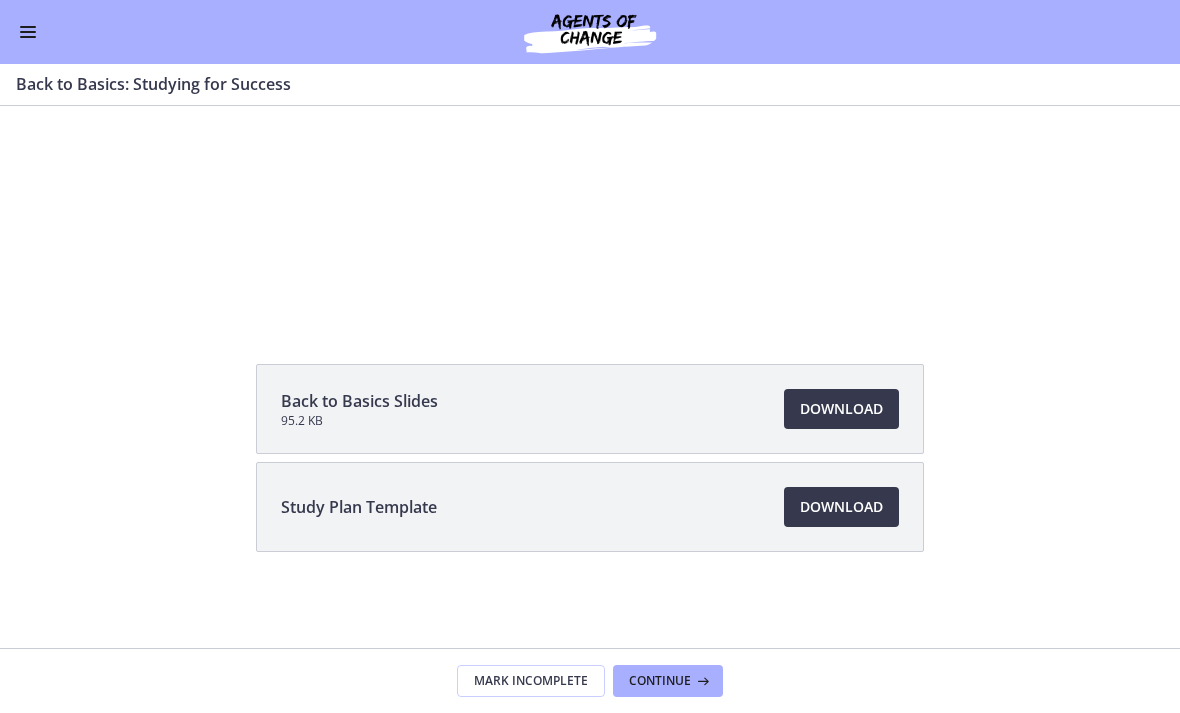 scroll, scrollTop: 217, scrollLeft: 0, axis: vertical 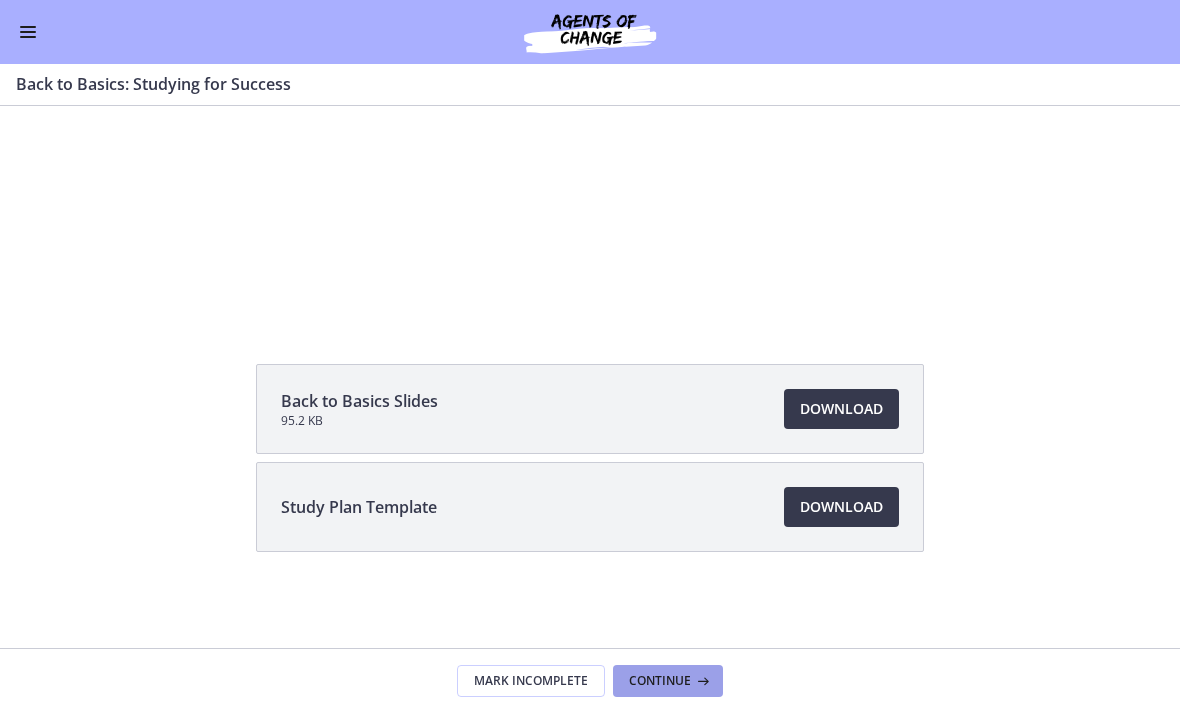 click on "Continue" at bounding box center (660, 681) 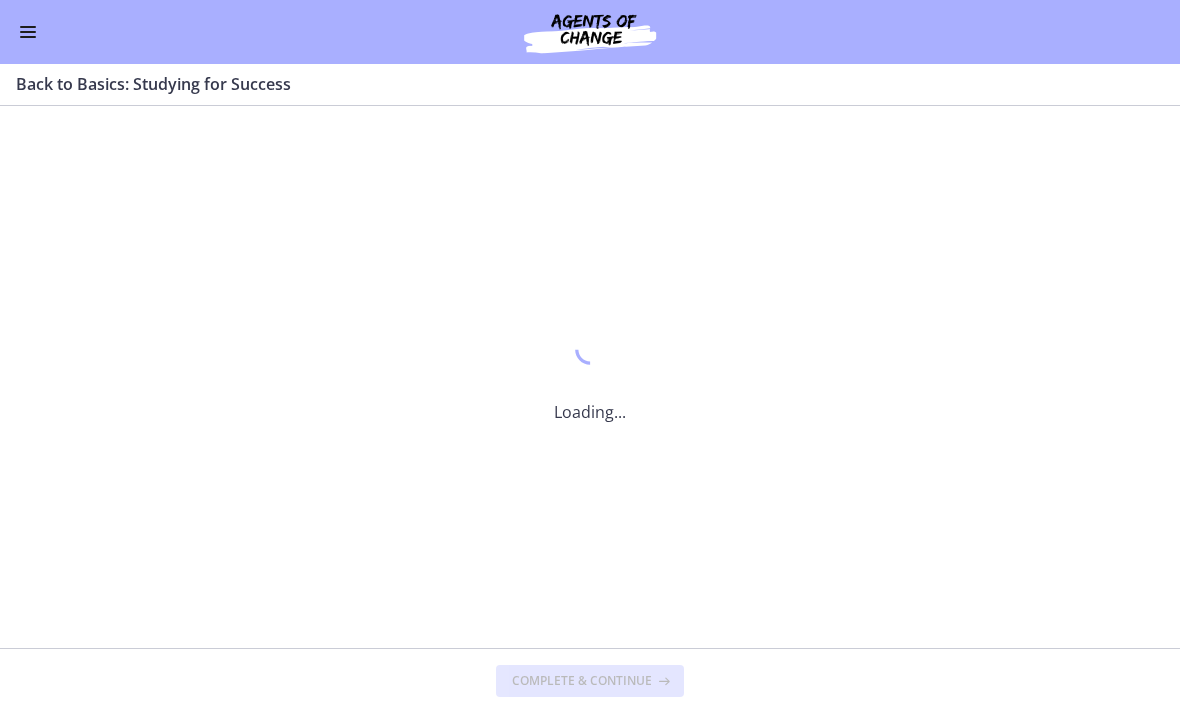 scroll, scrollTop: 0, scrollLeft: 0, axis: both 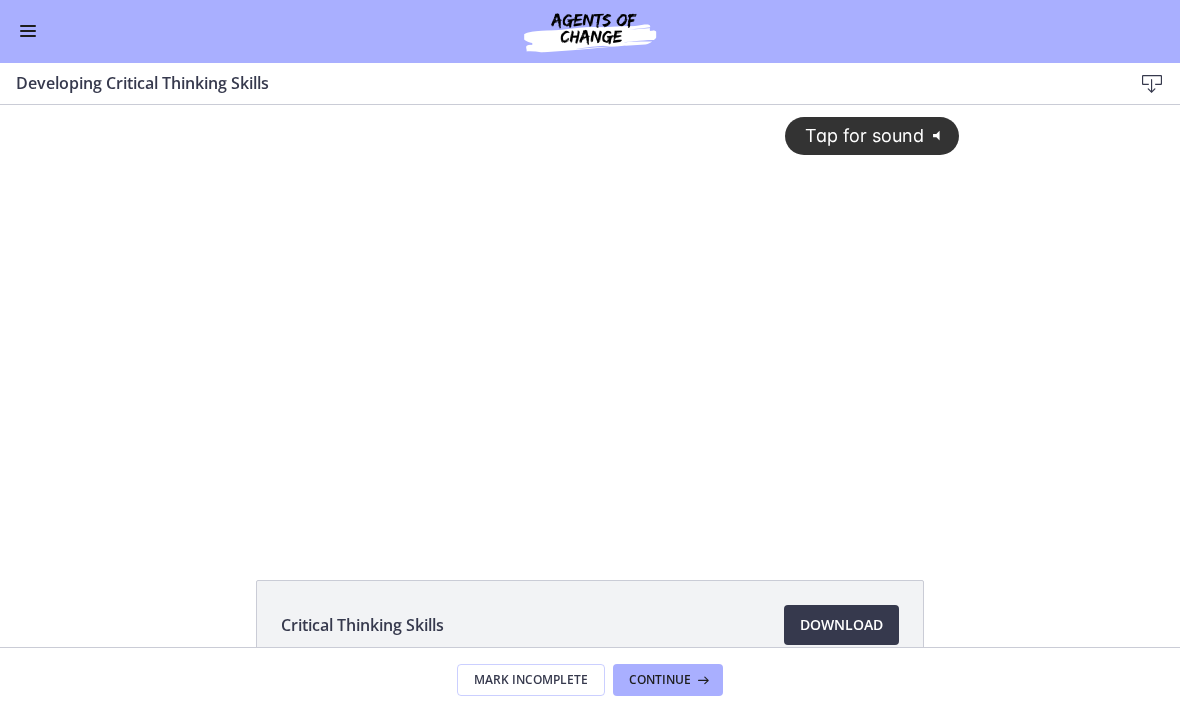 click on "Tap for sound
@keyframes VOLUME_SMALL_WAVE_FLASH {
0% { opacity: 0; }
33% { opacity: 1; }
66% { opacity: 1; }
100% { opacity: 0; }
}
@keyframes VOLUME_LARGE_WAVE_FLASH {
0% { opacity: 0; }
33% { opacity: 1; }
66% { opacity: 1; }
100% { opacity: 0; }
}
.volume__small-wave {
animation: VOLUME_SMALL_WAVE_FLASH 2s infinite;
opacity: 0;
}
.volume__large-wave {
animation: VOLUME_LARGE_WAVE_FLASH 2s infinite .3s;
opacity: 0;
}" at bounding box center (590, 303) 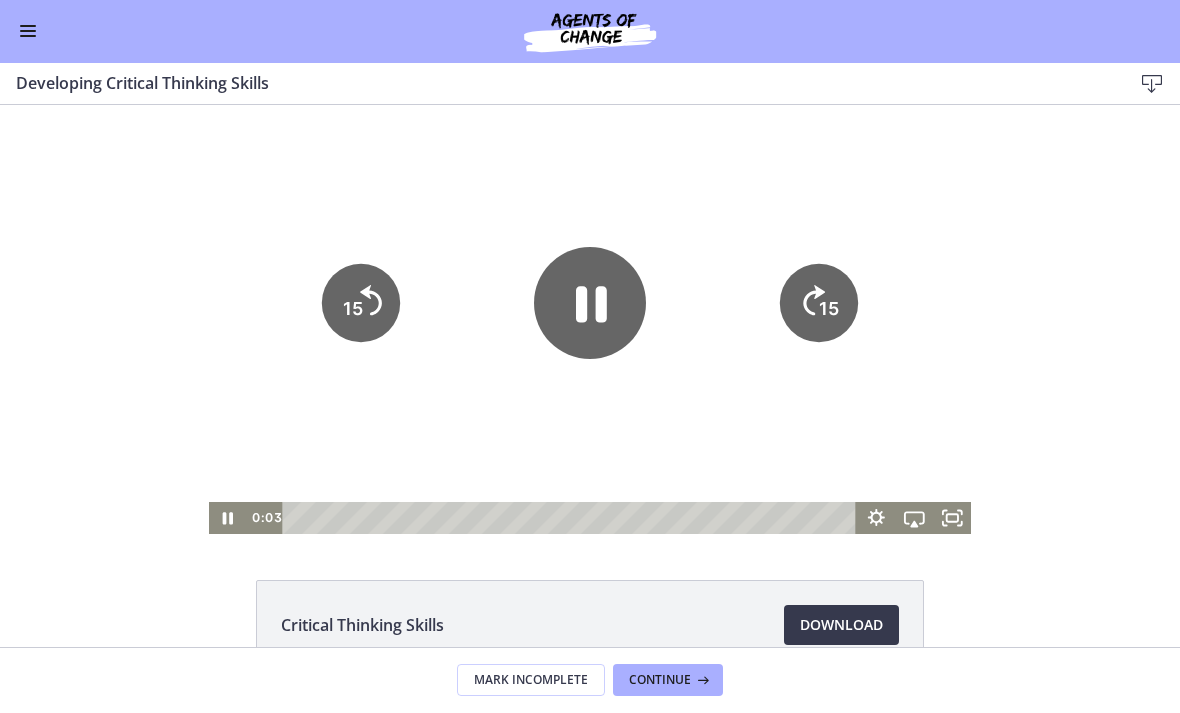 click 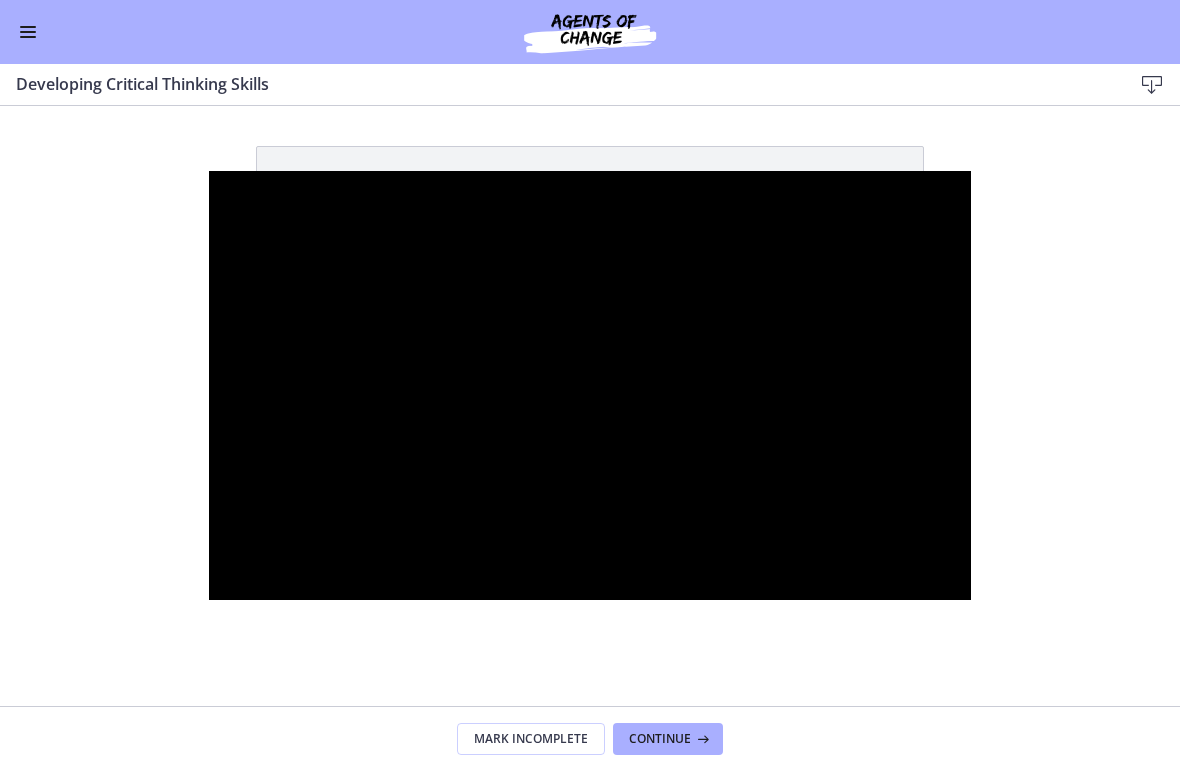 click at bounding box center [590, 385] 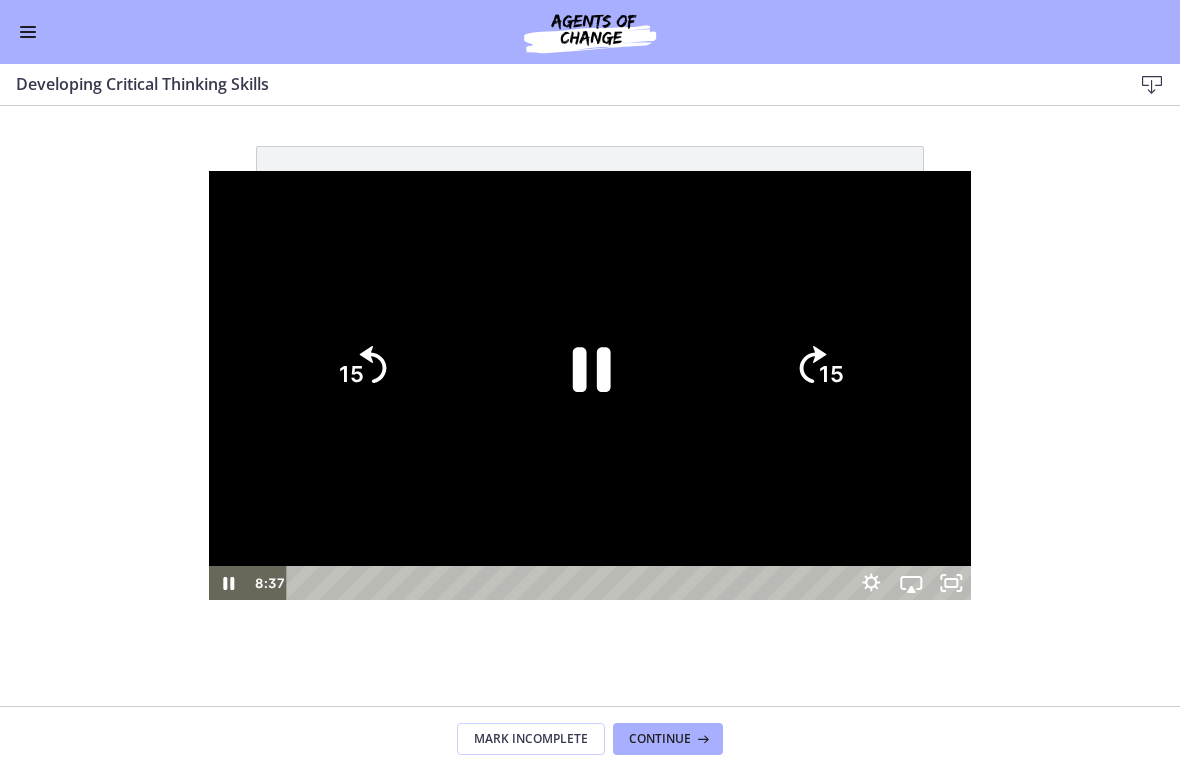 click on "15" 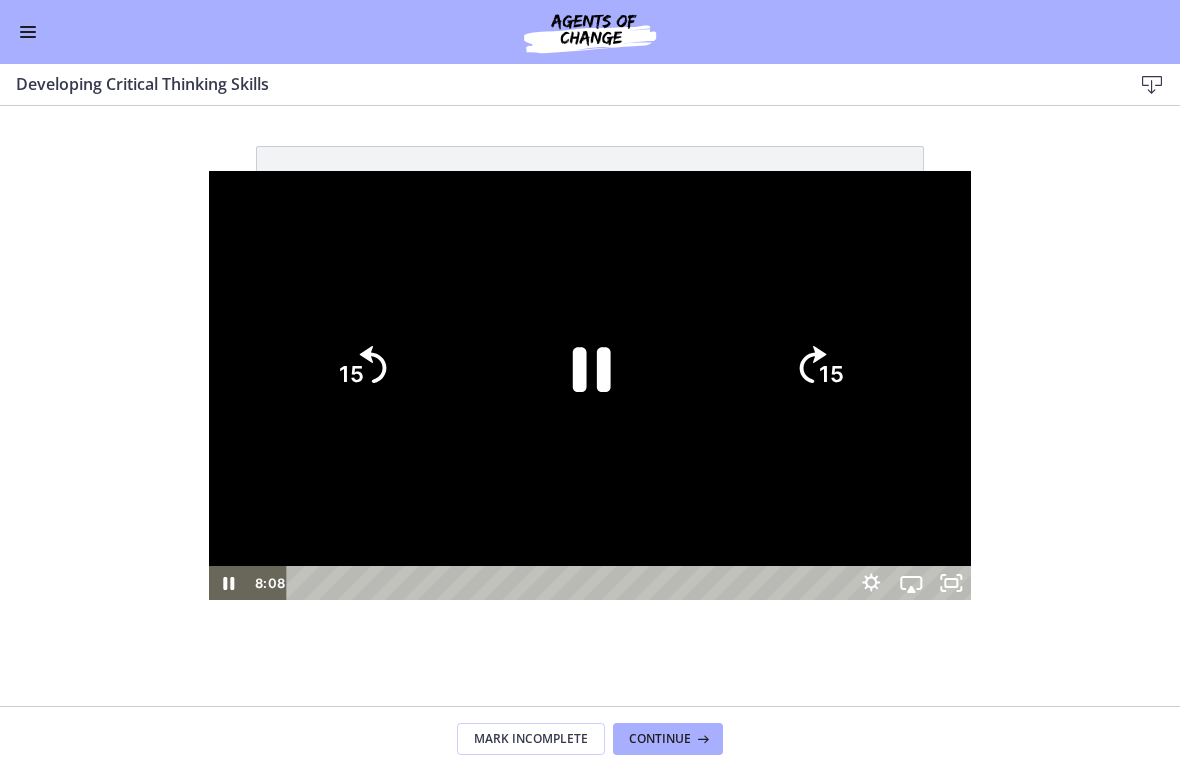 click 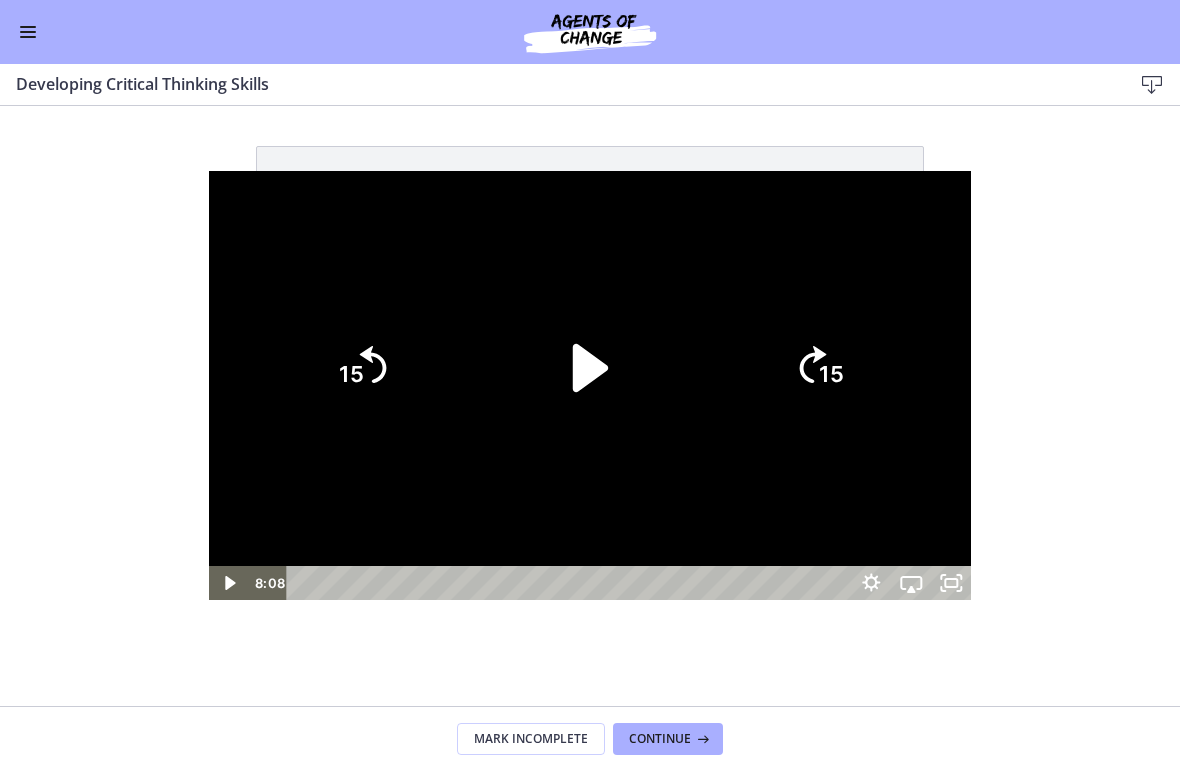 click at bounding box center [590, 385] 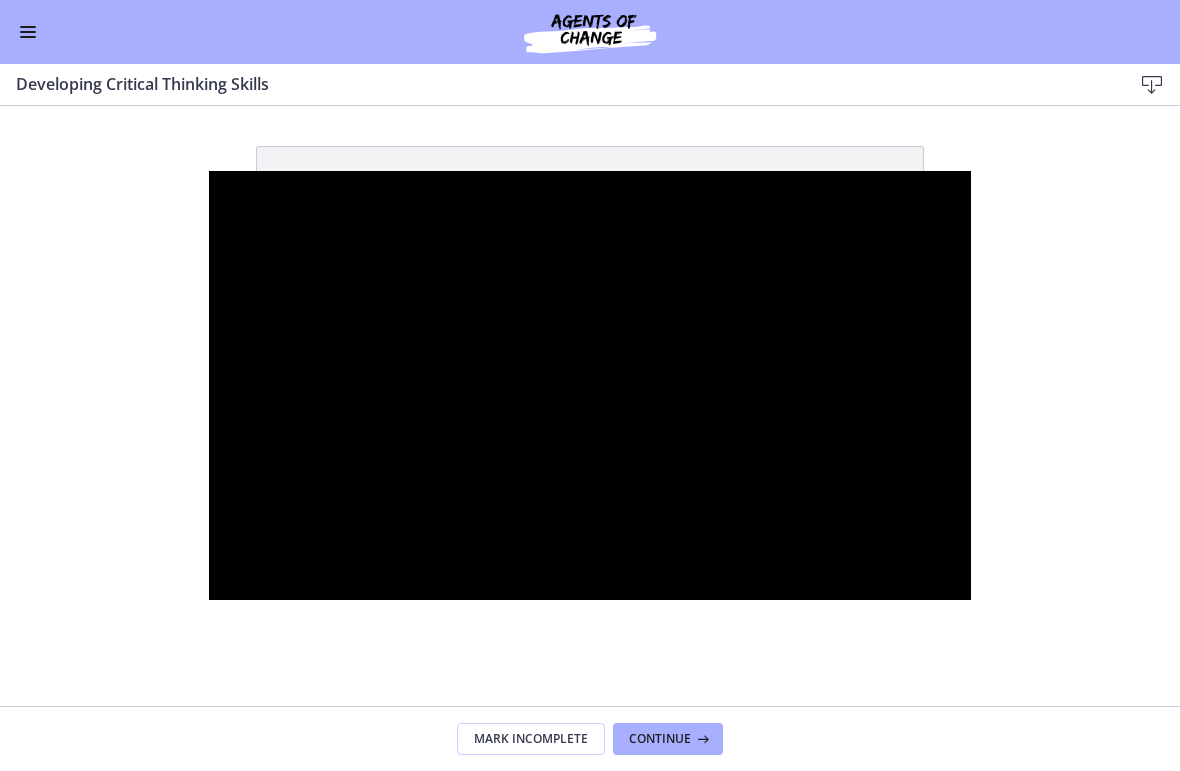 click at bounding box center [590, 385] 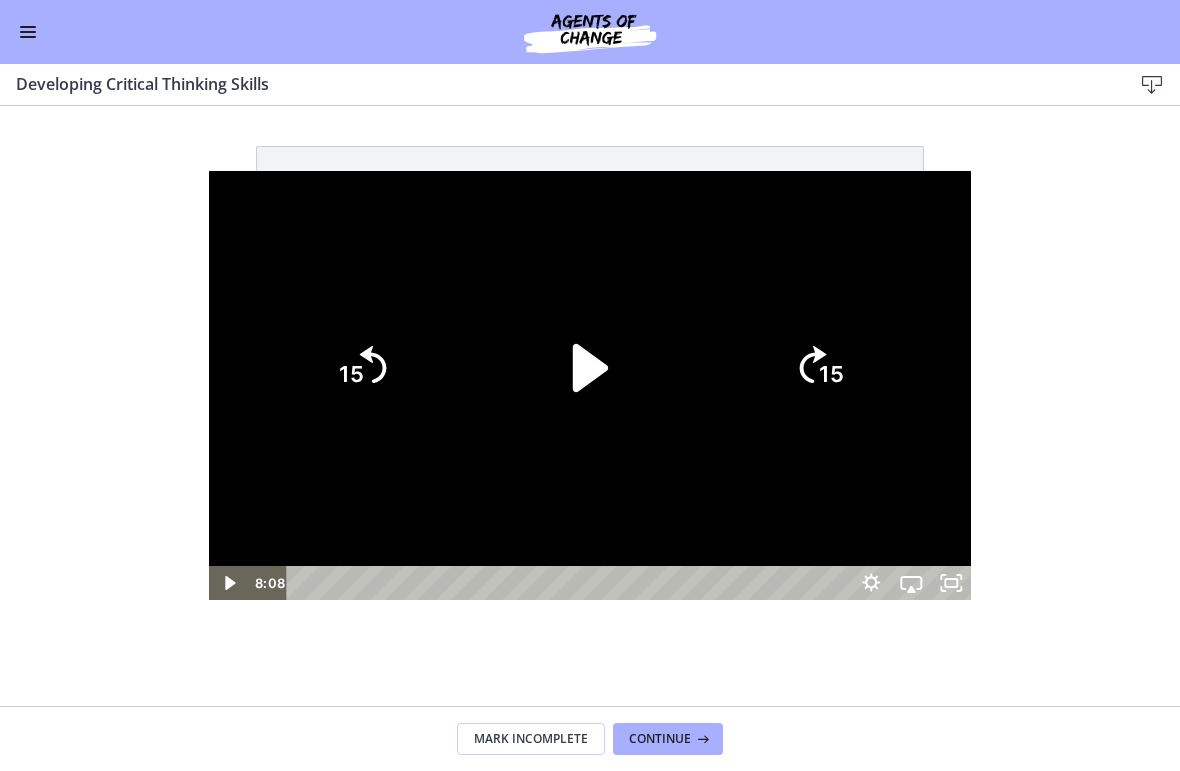 click 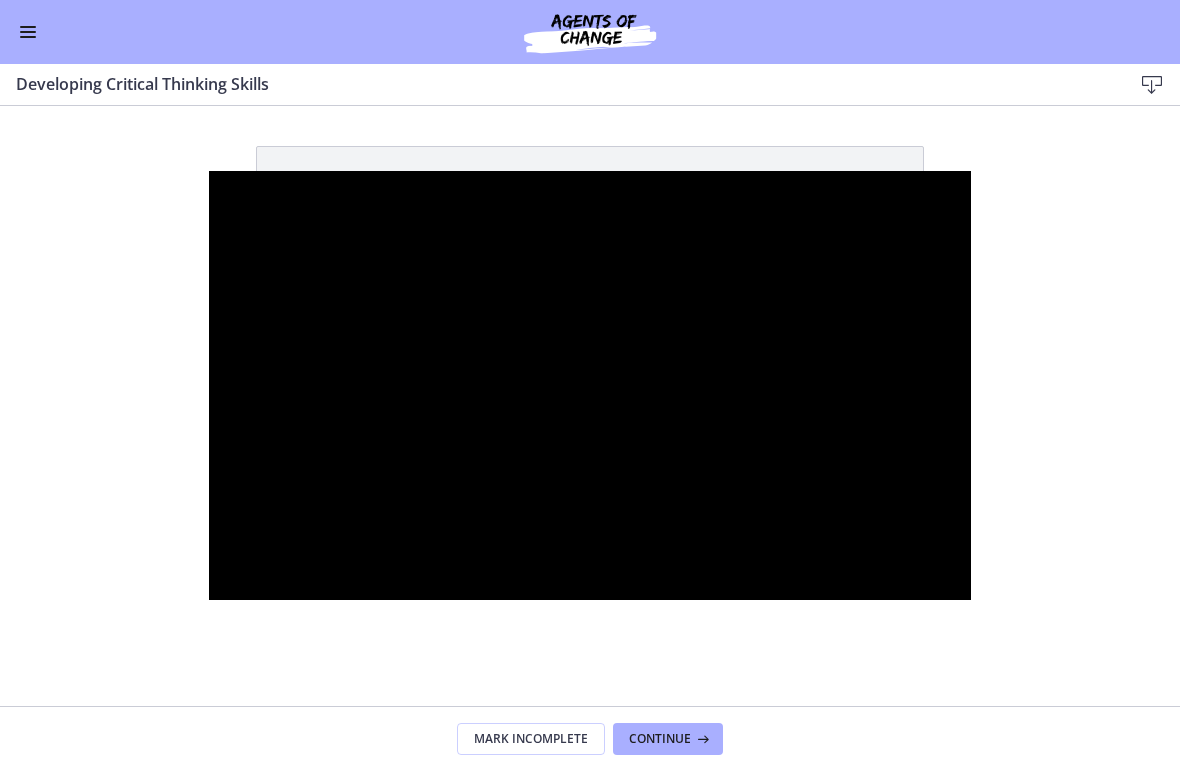 click at bounding box center [590, 385] 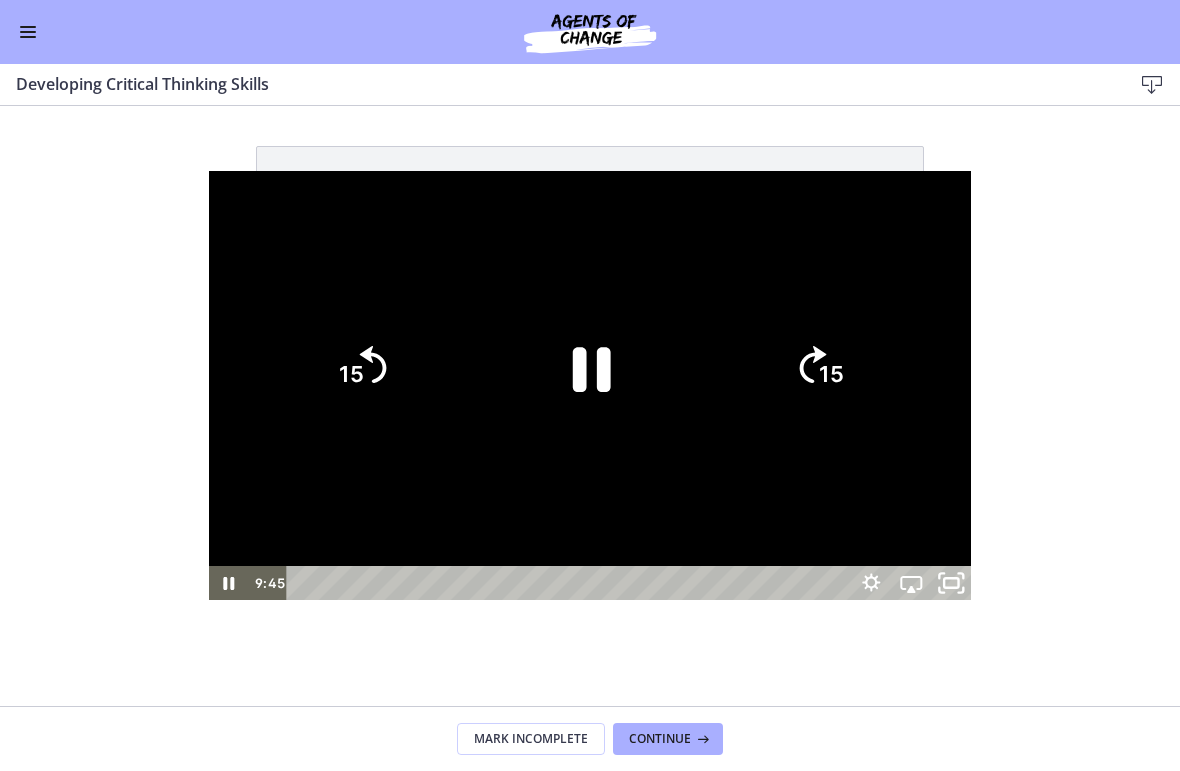 click 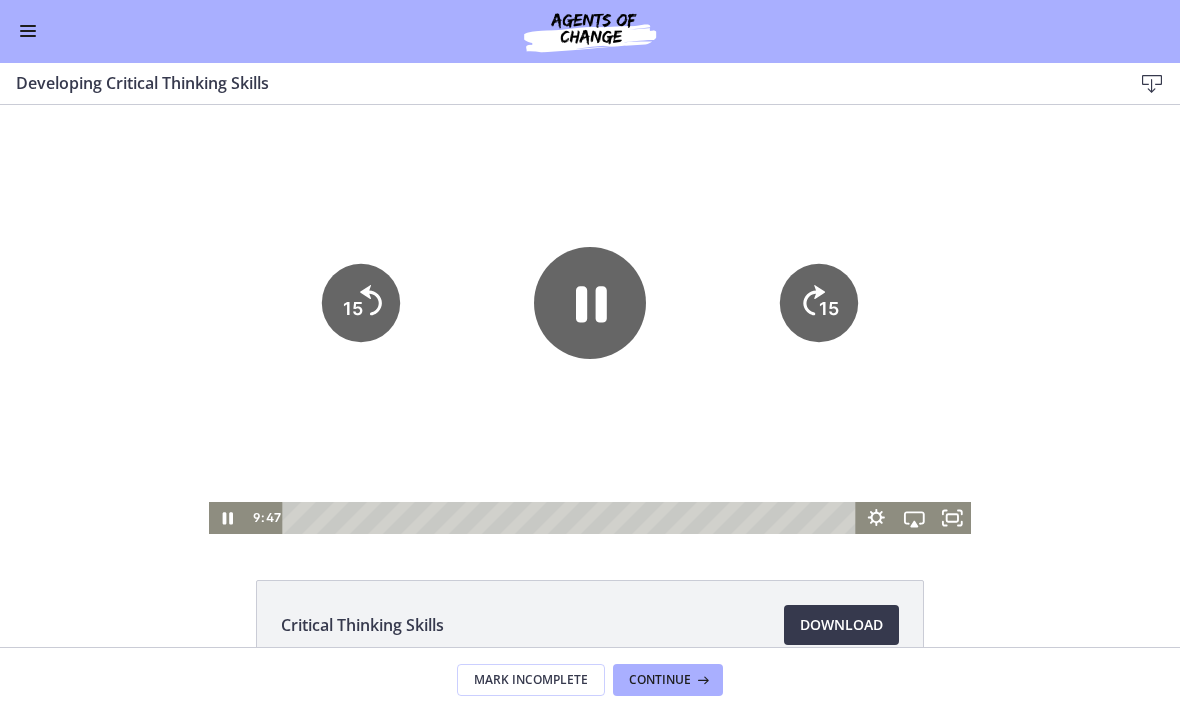 click at bounding box center (28, 32) 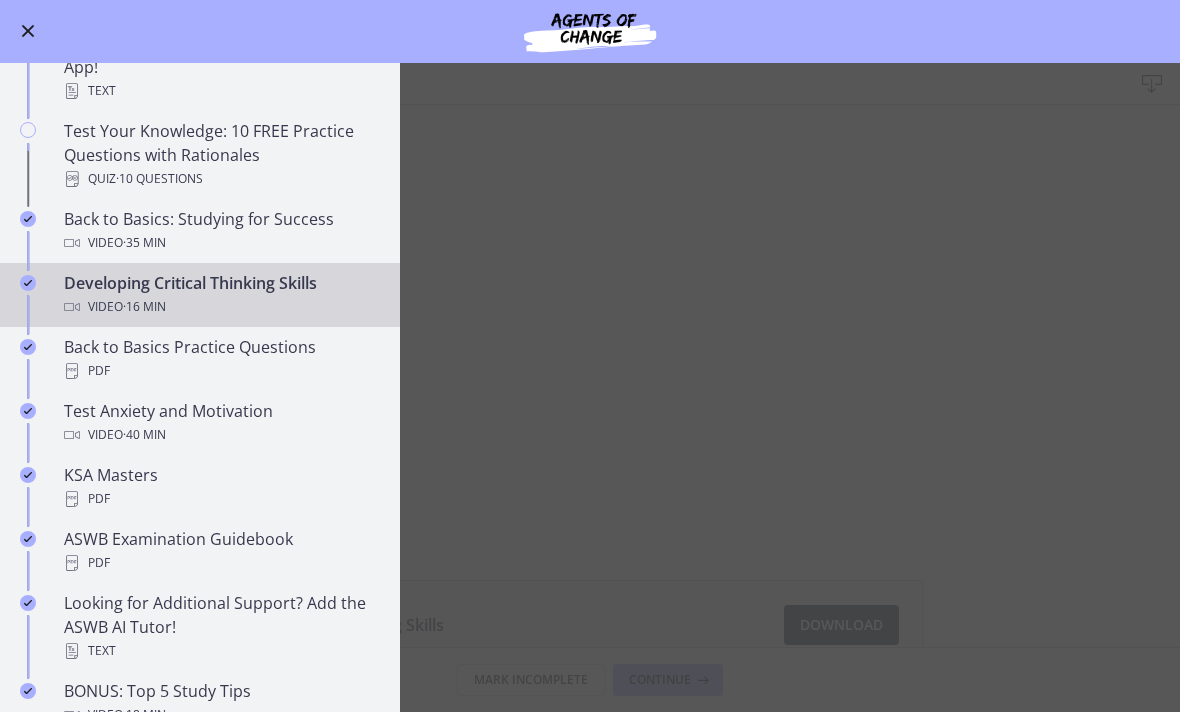 scroll, scrollTop: 435, scrollLeft: 0, axis: vertical 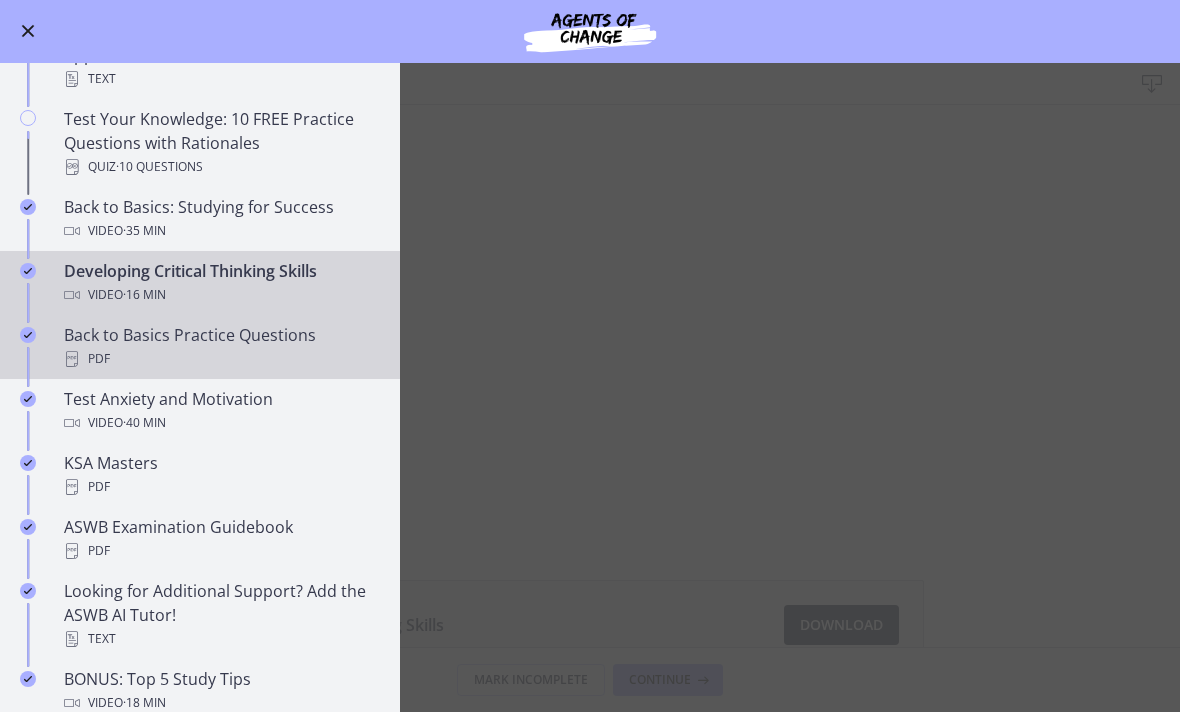 click on "PDF" at bounding box center (220, 360) 